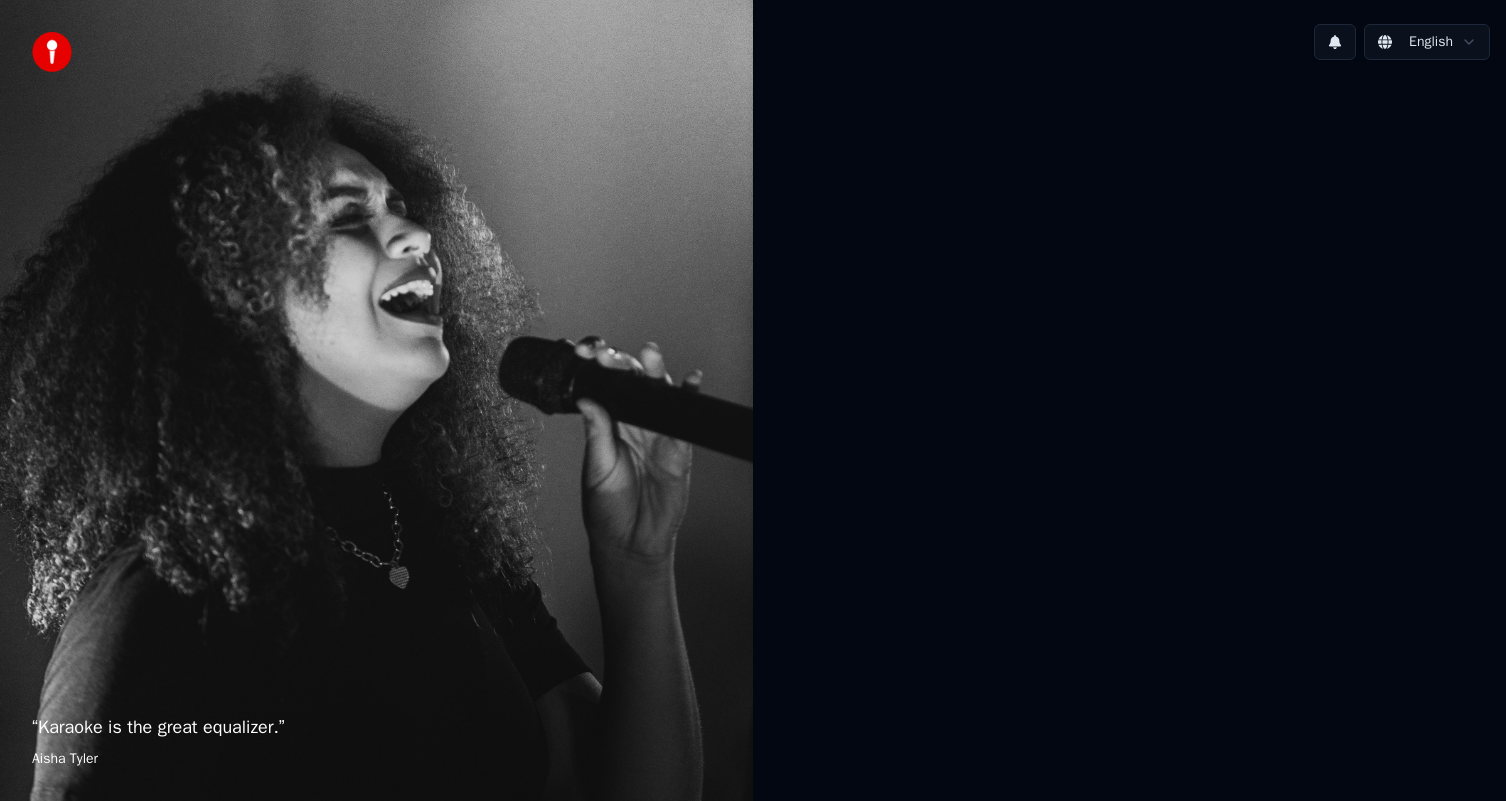 scroll, scrollTop: 0, scrollLeft: 0, axis: both 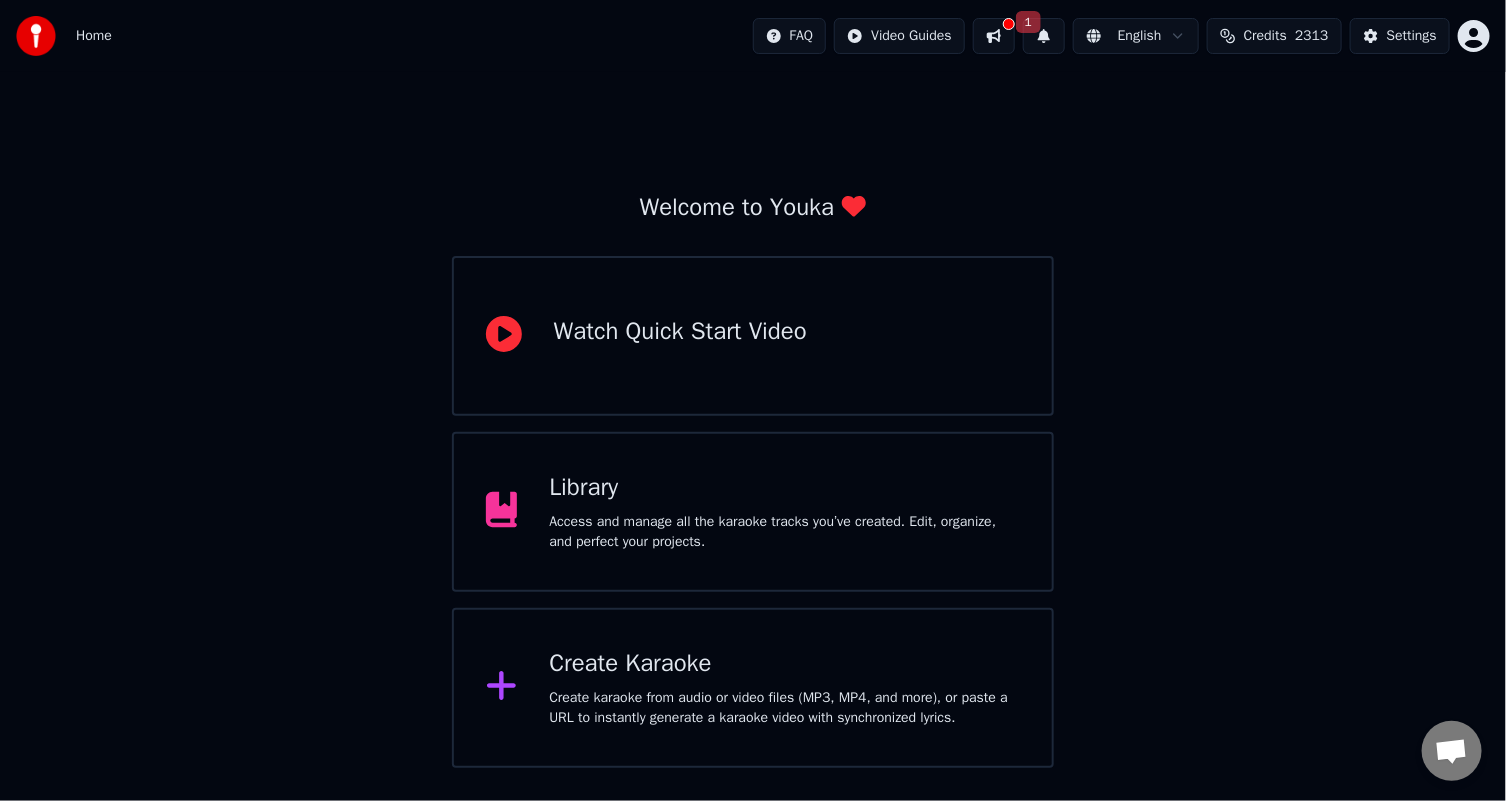 click on "Create Karaoke Create karaoke from audio or video files (MP3, MP4, and more), or paste a URL to instantly generate a karaoke video with synchronized lyrics." at bounding box center [784, 688] 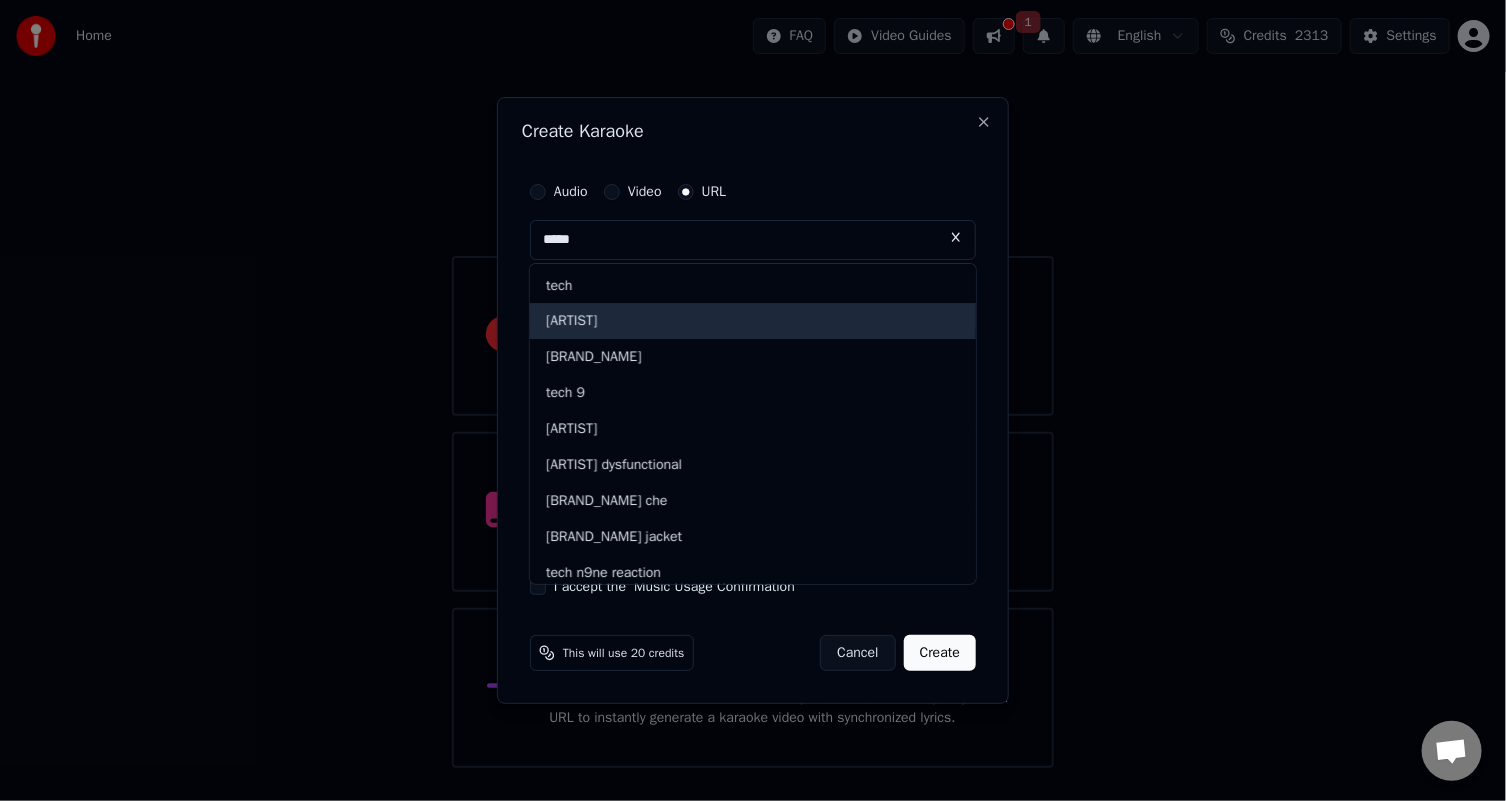click on "[ARTIST]" at bounding box center (753, 322) 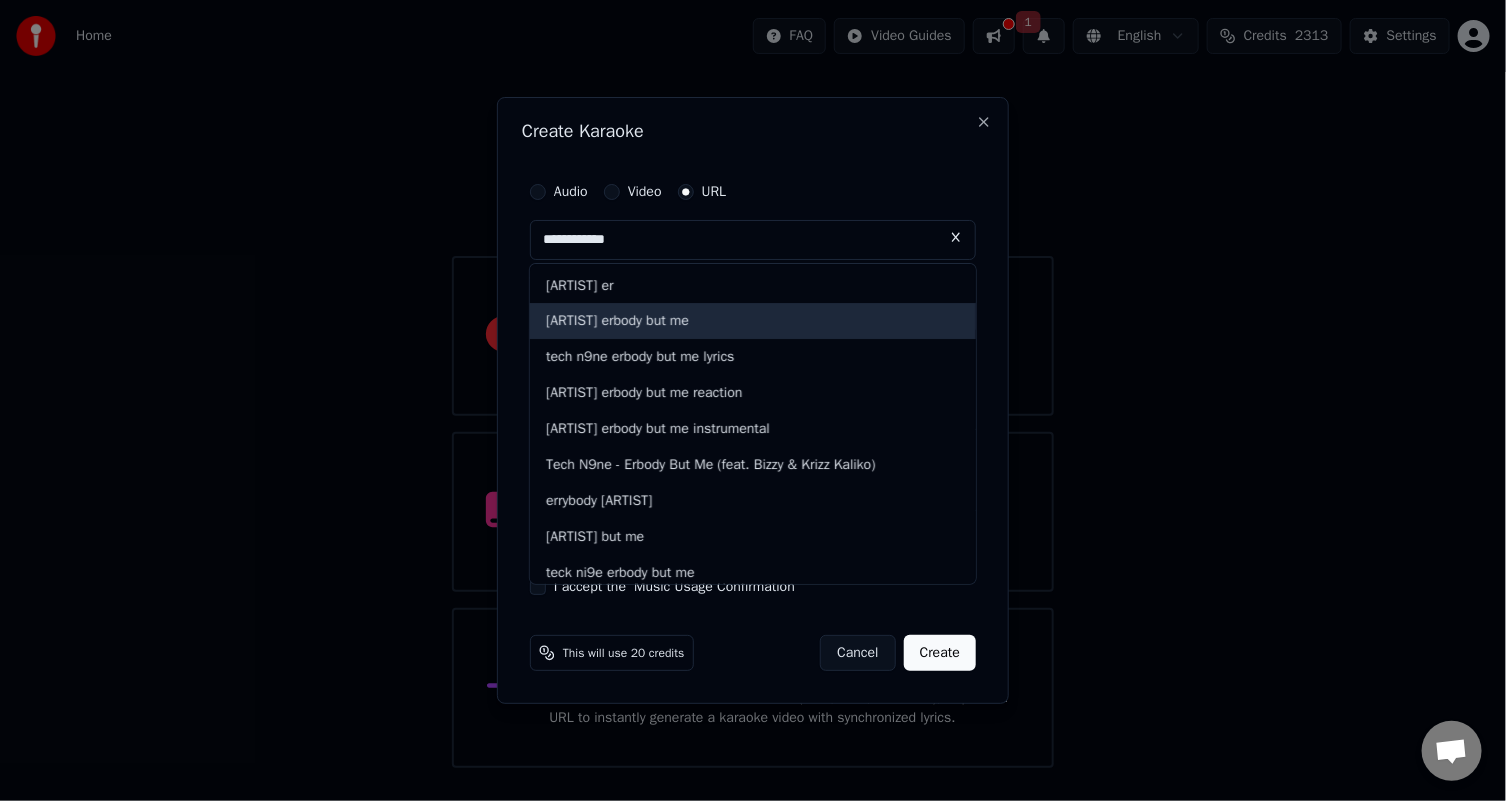 click on "[ARTIST] erbody but me" at bounding box center (753, 322) 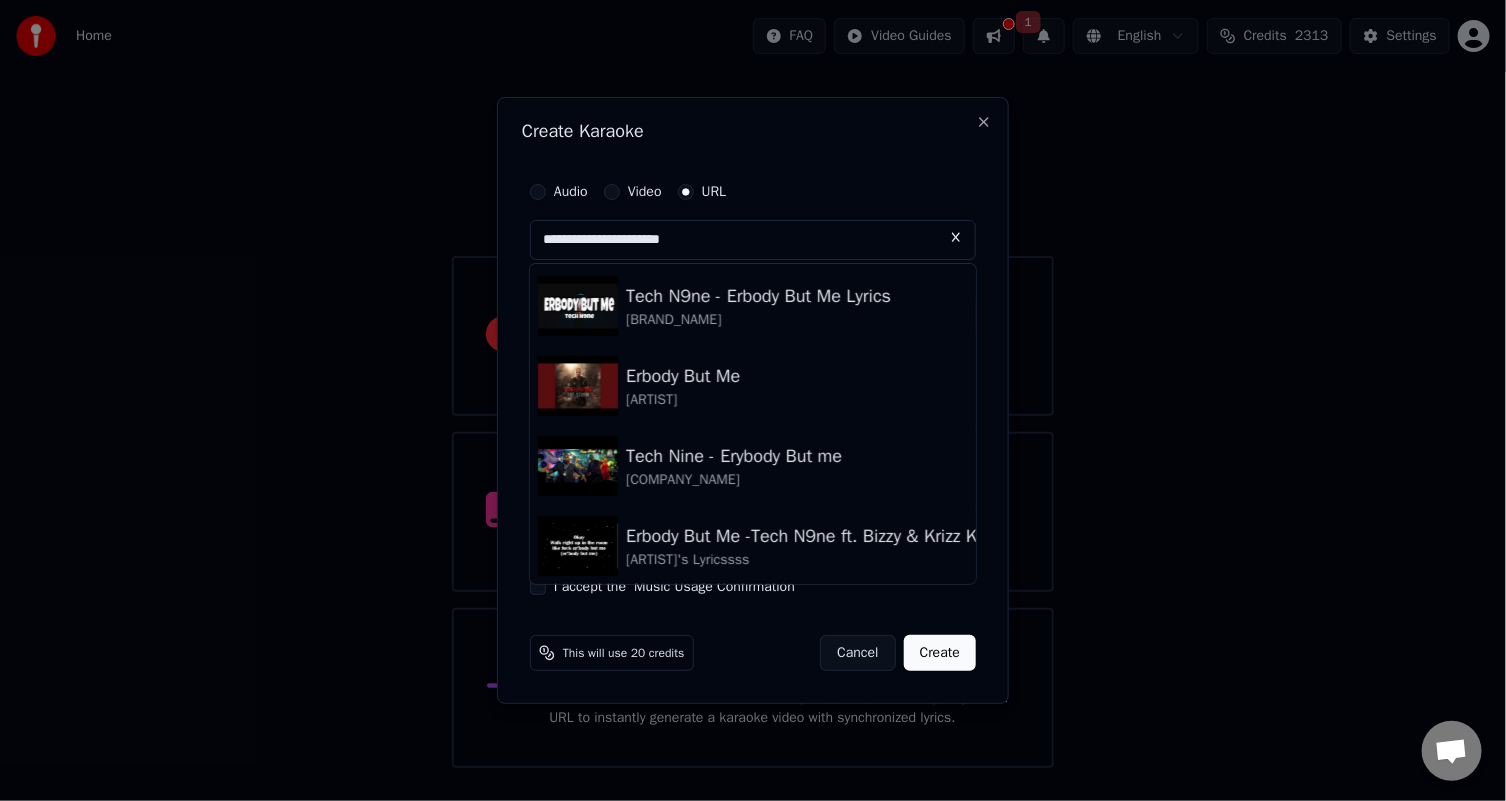 scroll, scrollTop: 100, scrollLeft: 0, axis: vertical 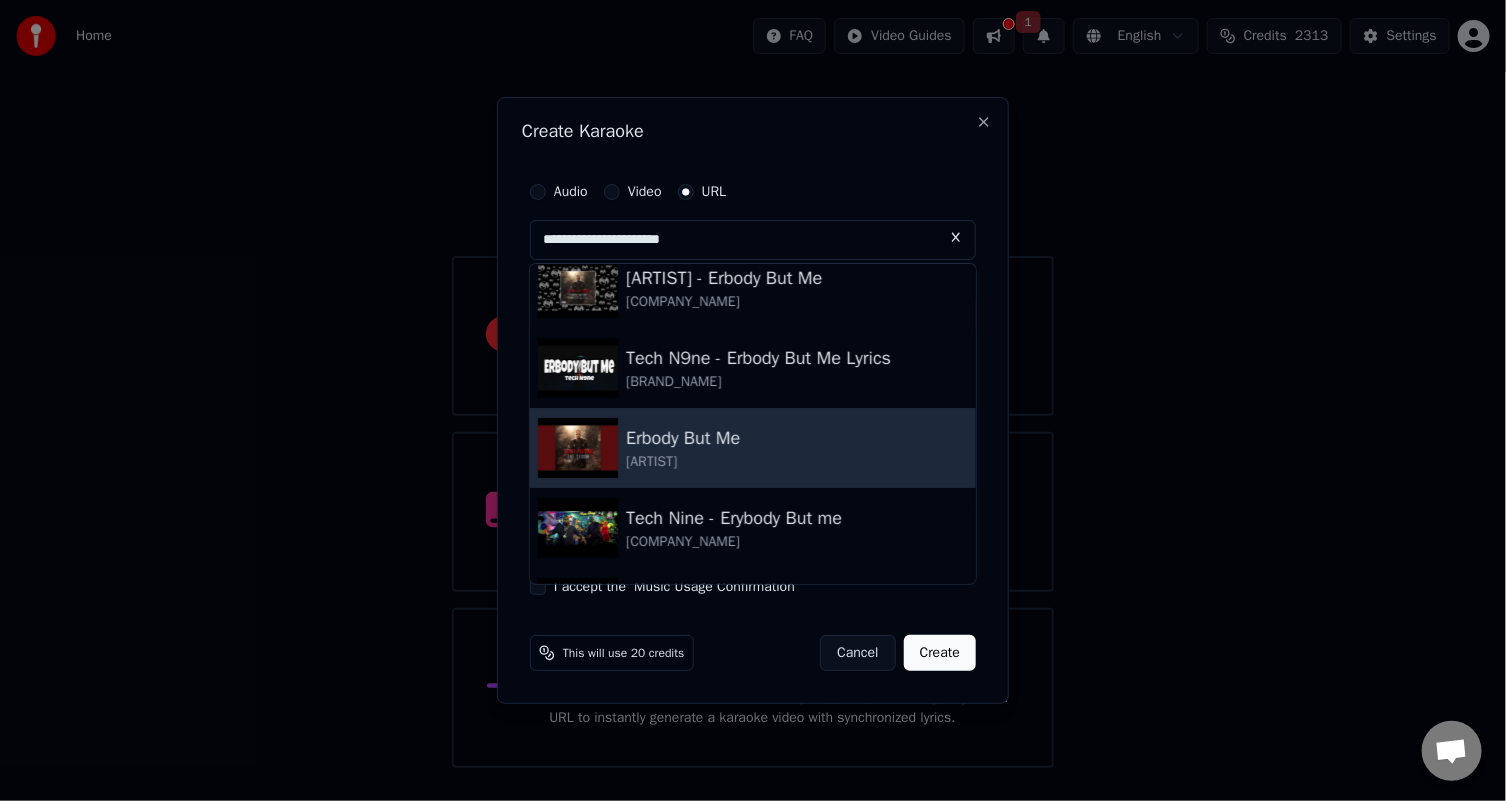 click on "[ARTIST]" at bounding box center (683, 462) 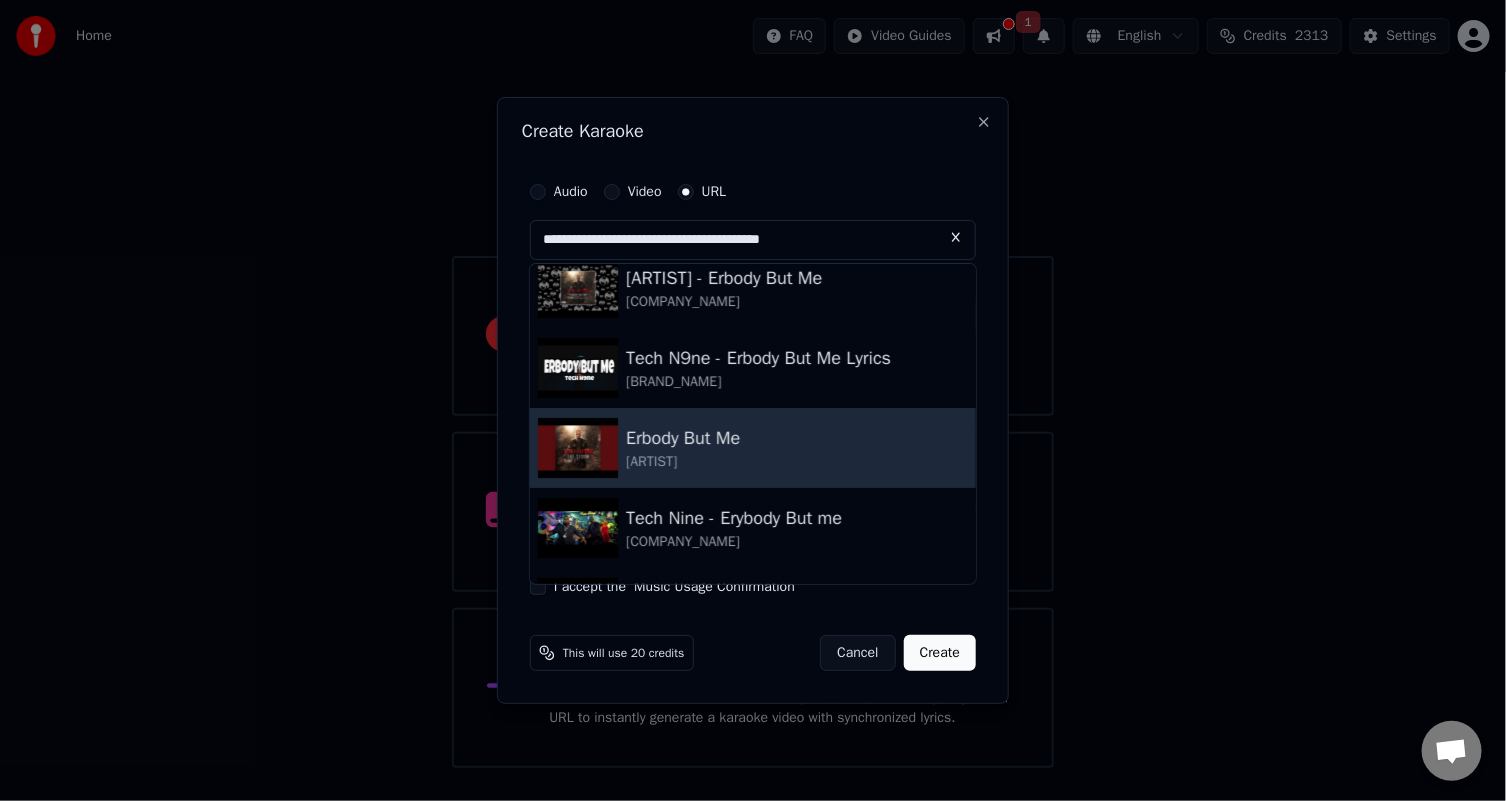 type on "**********" 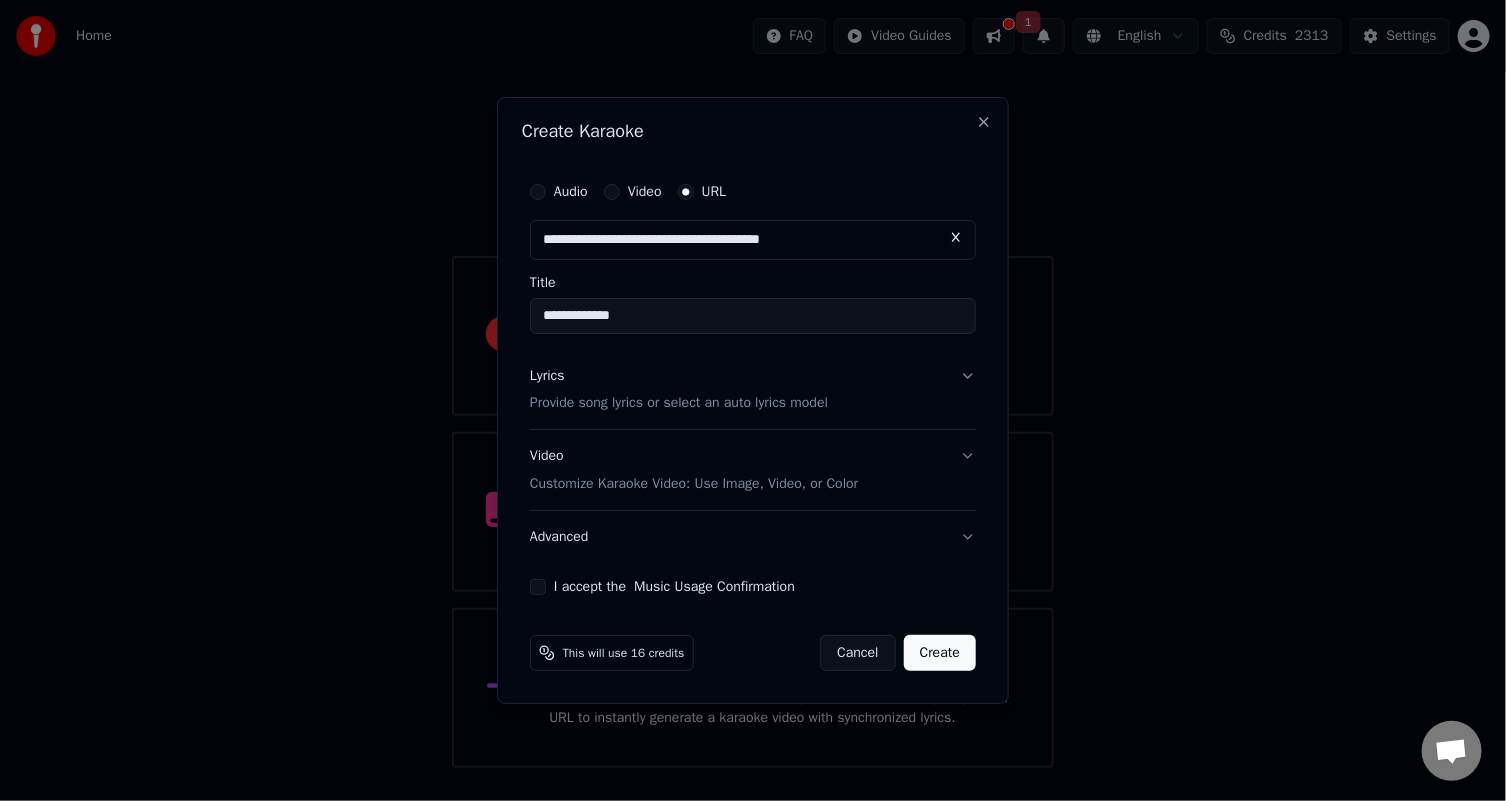 click on "Provide song lyrics or select an auto lyrics model" at bounding box center (679, 404) 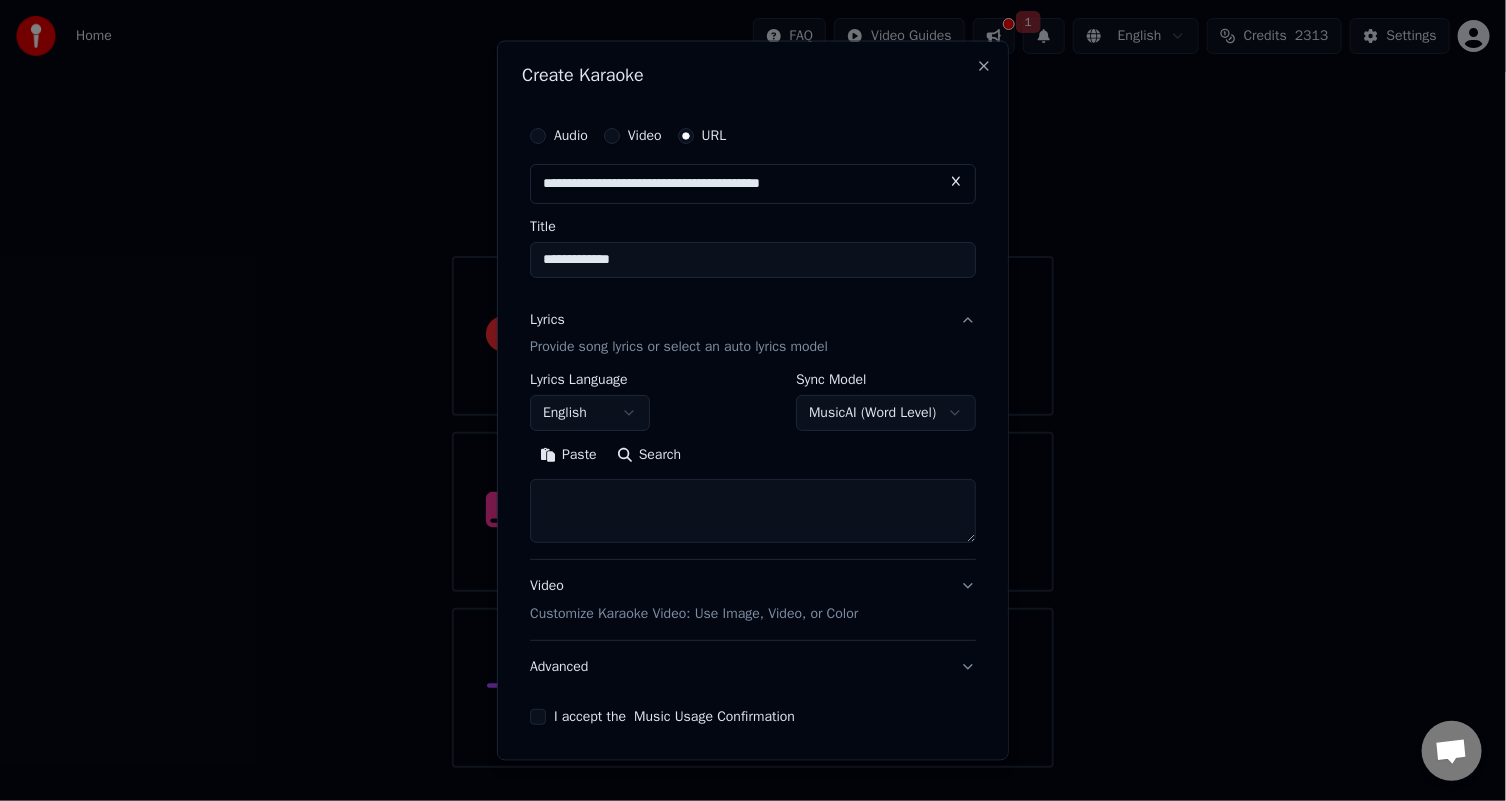 click on "Search" at bounding box center (649, 455) 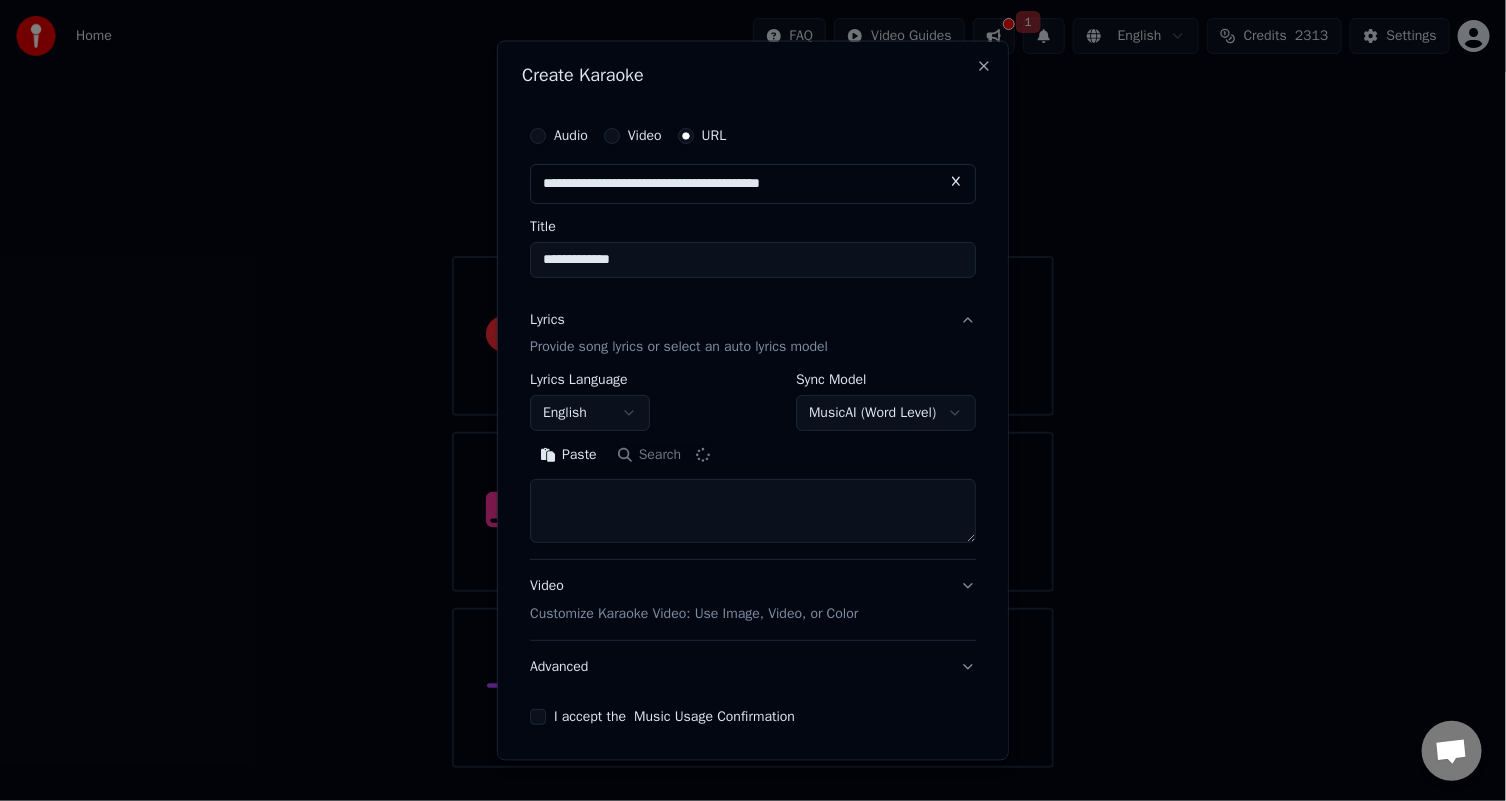 type on "**********" 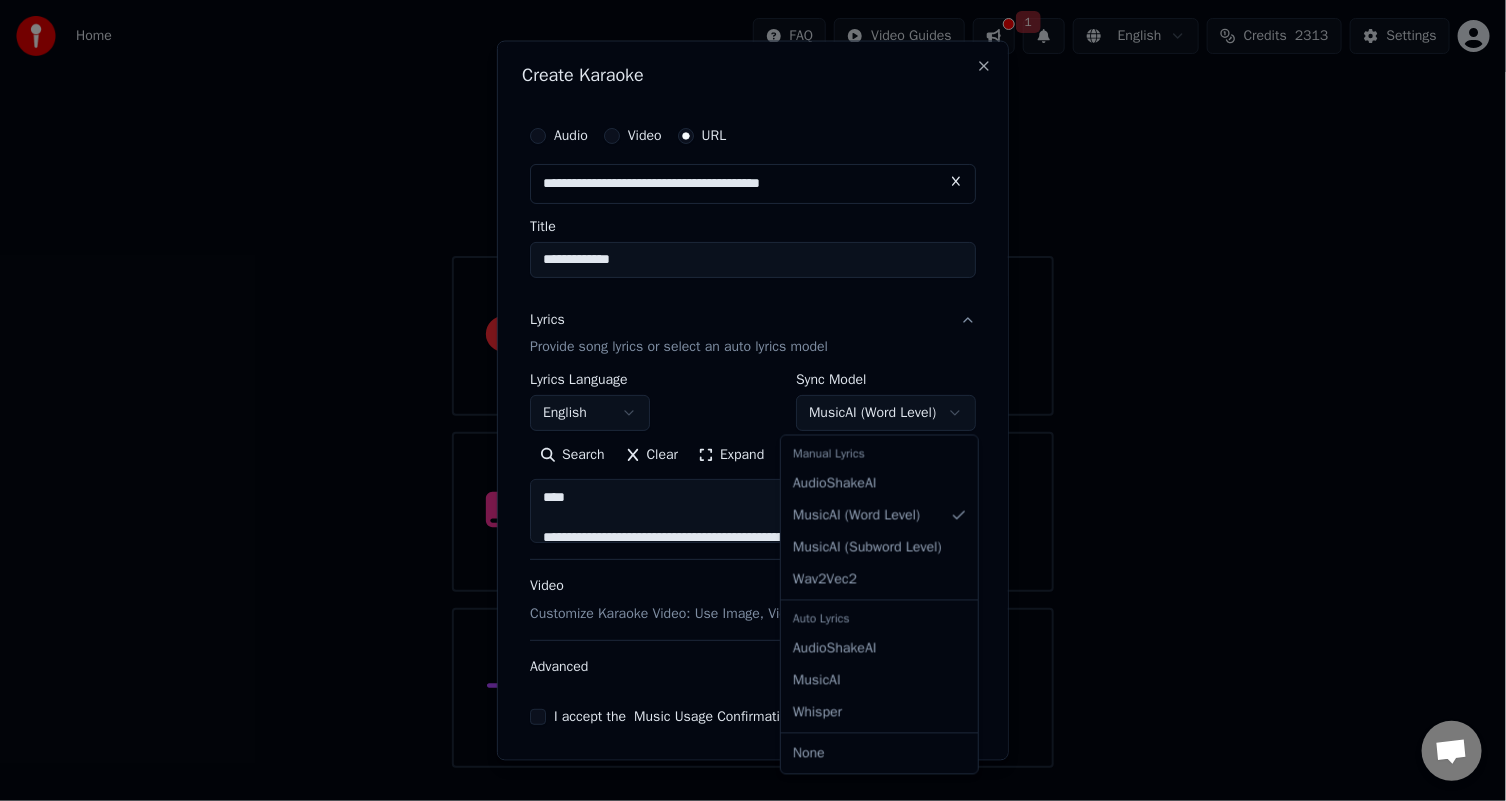 click on "**********" at bounding box center (753, 384) 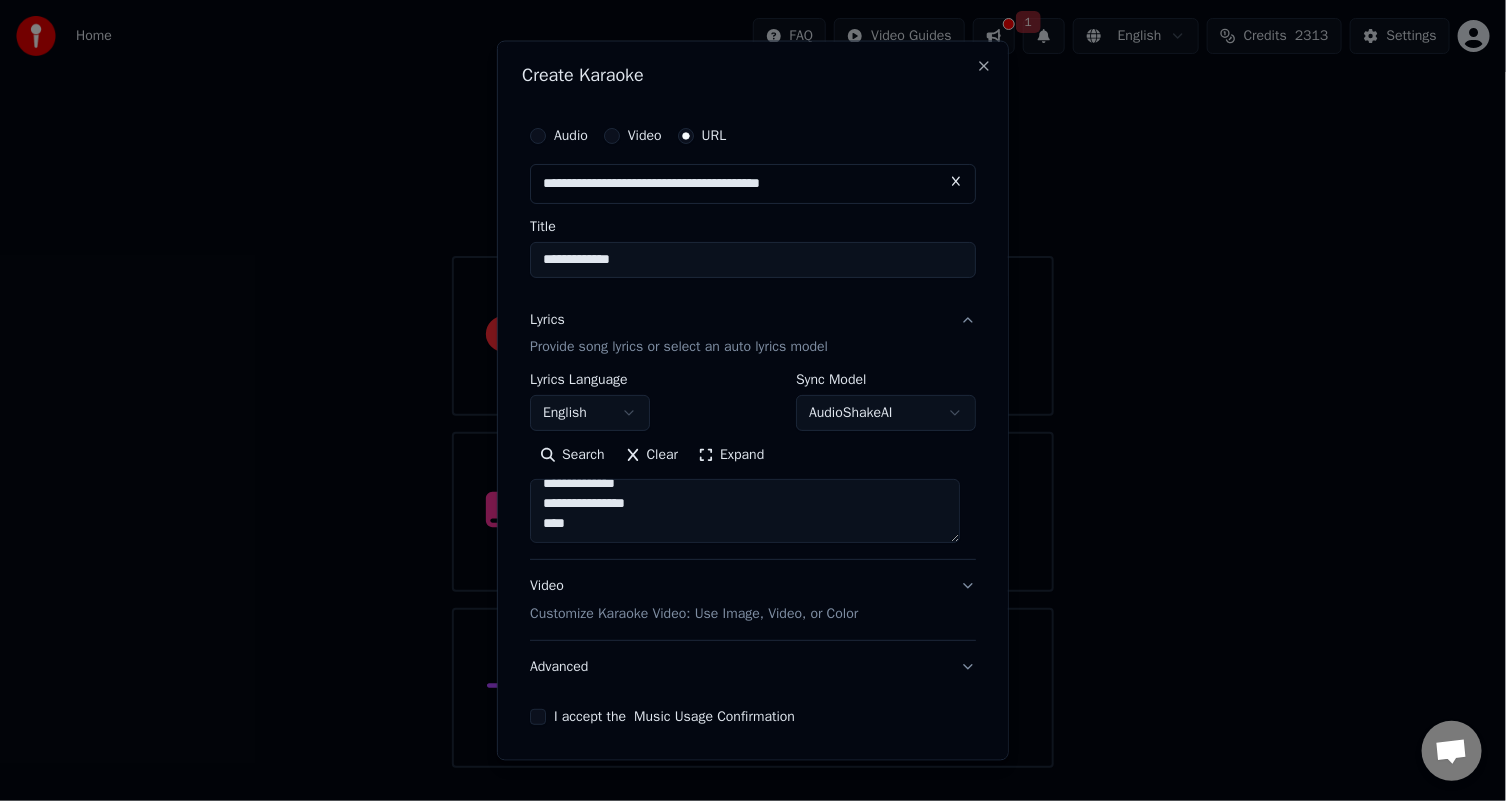 scroll, scrollTop: 1912, scrollLeft: 0, axis: vertical 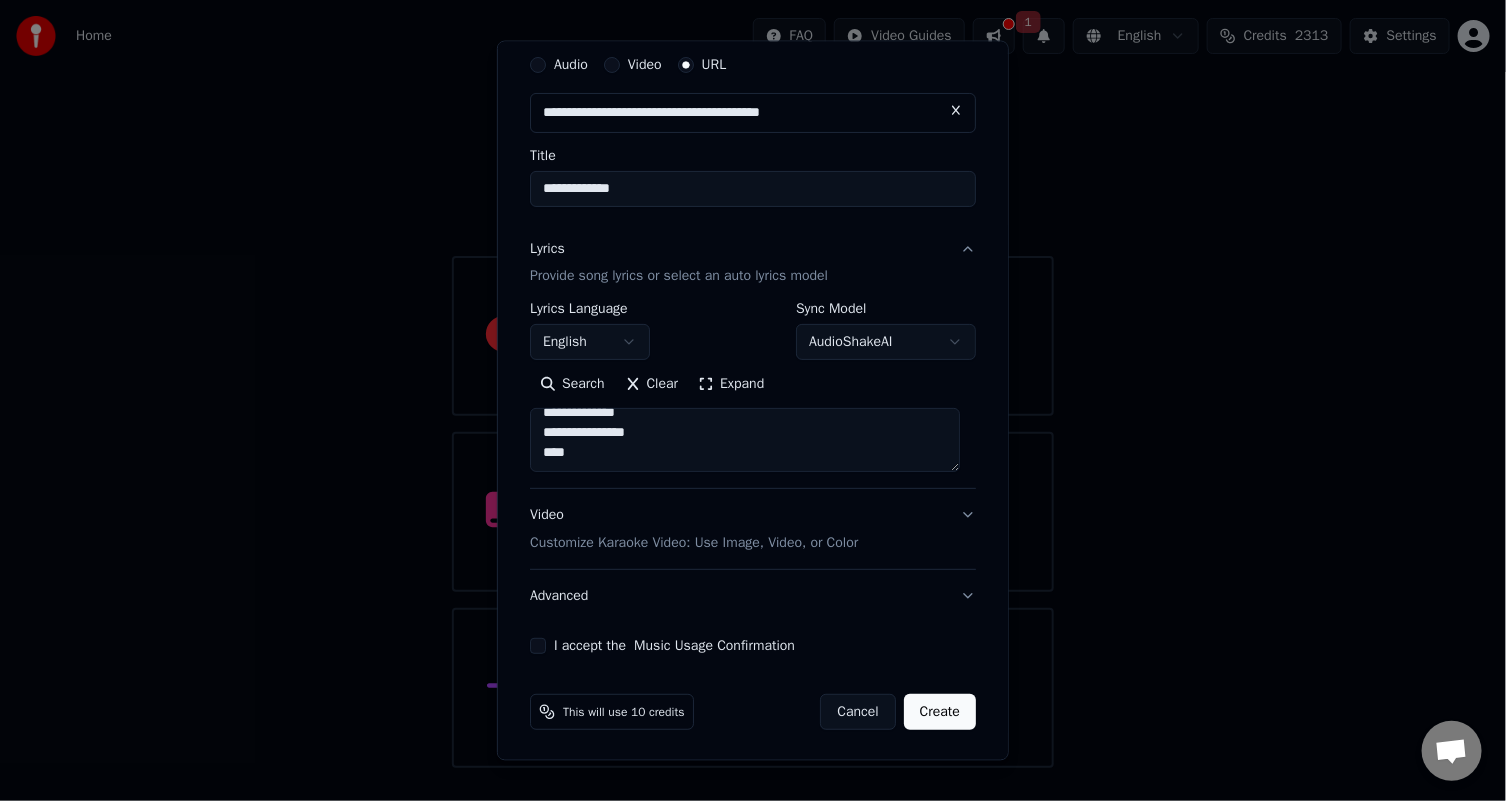 click on "Video Customize Karaoke Video: Use Image, Video, or Color" at bounding box center (753, 529) 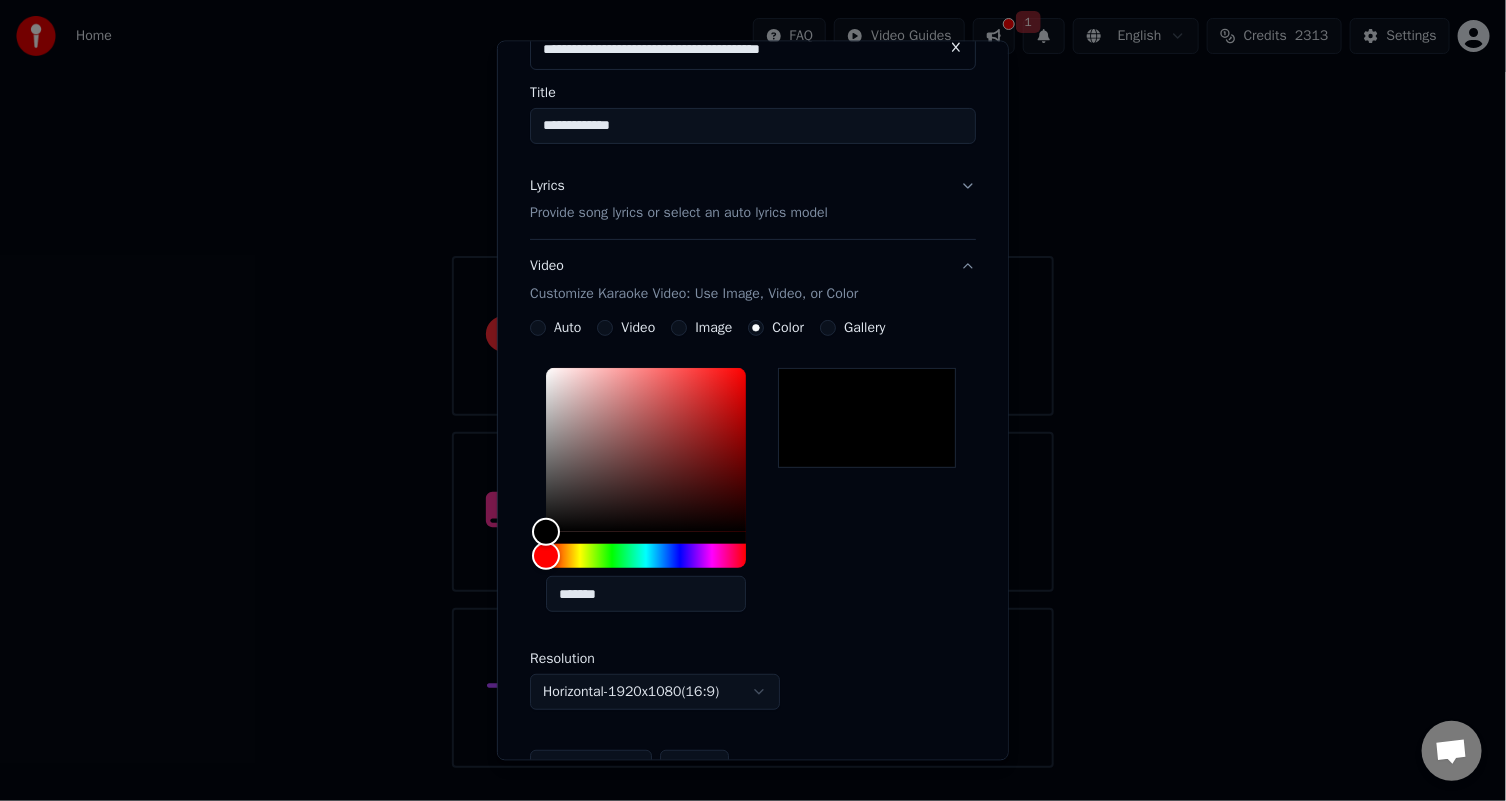 scroll, scrollTop: 367, scrollLeft: 0, axis: vertical 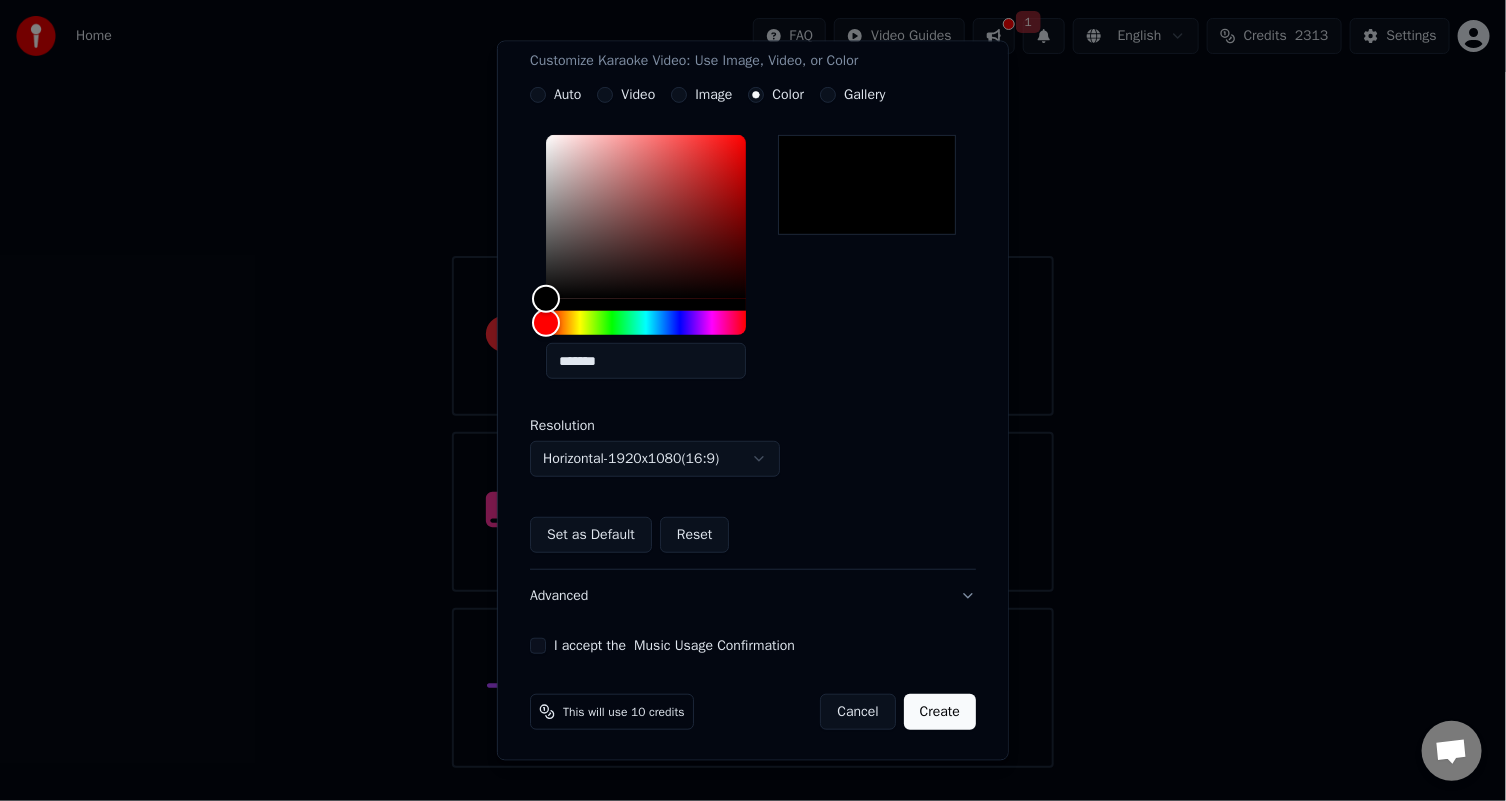 click on "Advanced" at bounding box center [753, 596] 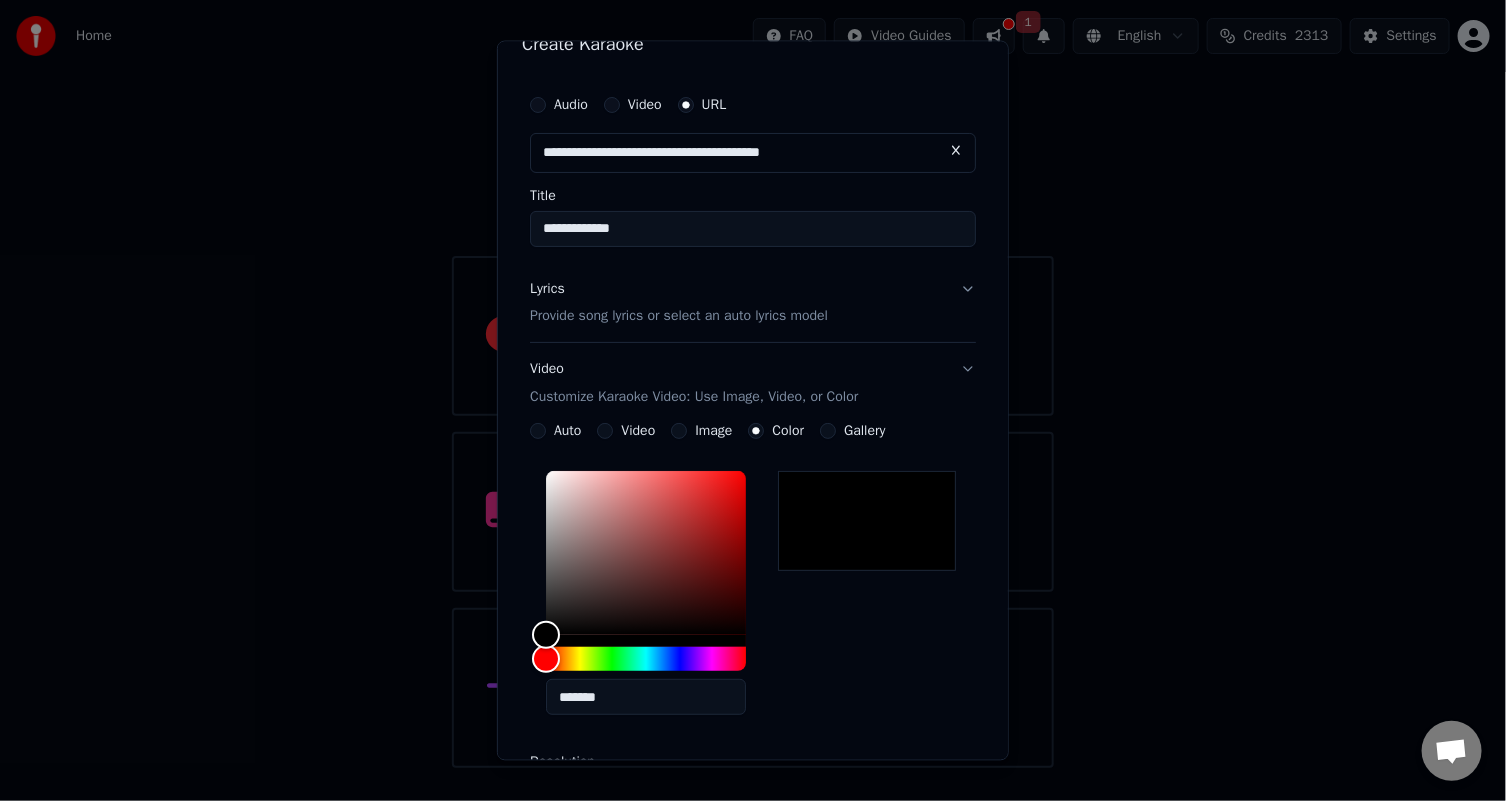 scroll, scrollTop: 0, scrollLeft: 0, axis: both 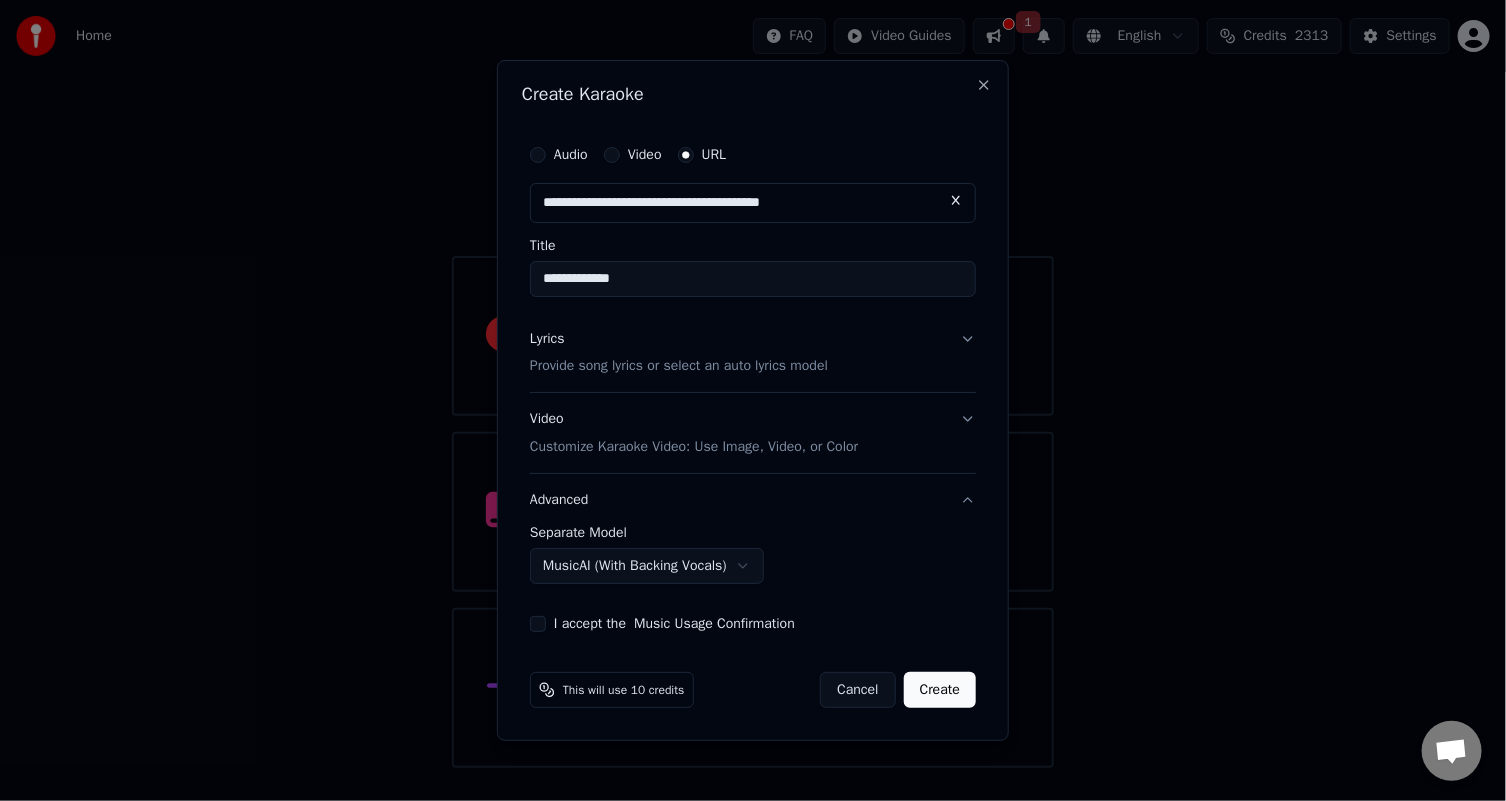 click on "I accept the   Music Usage Confirmation" at bounding box center (538, 624) 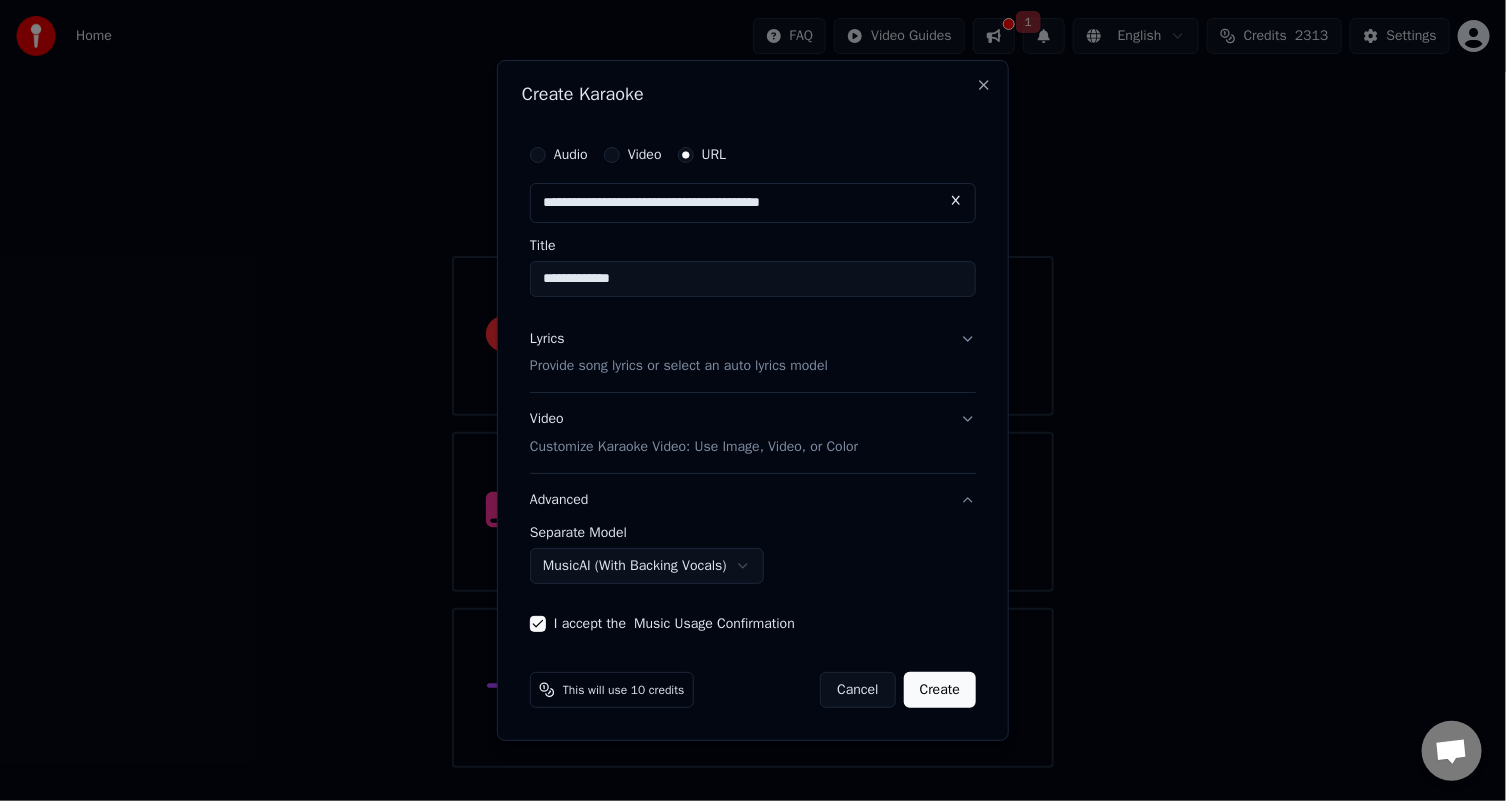 click on "Create" at bounding box center (940, 690) 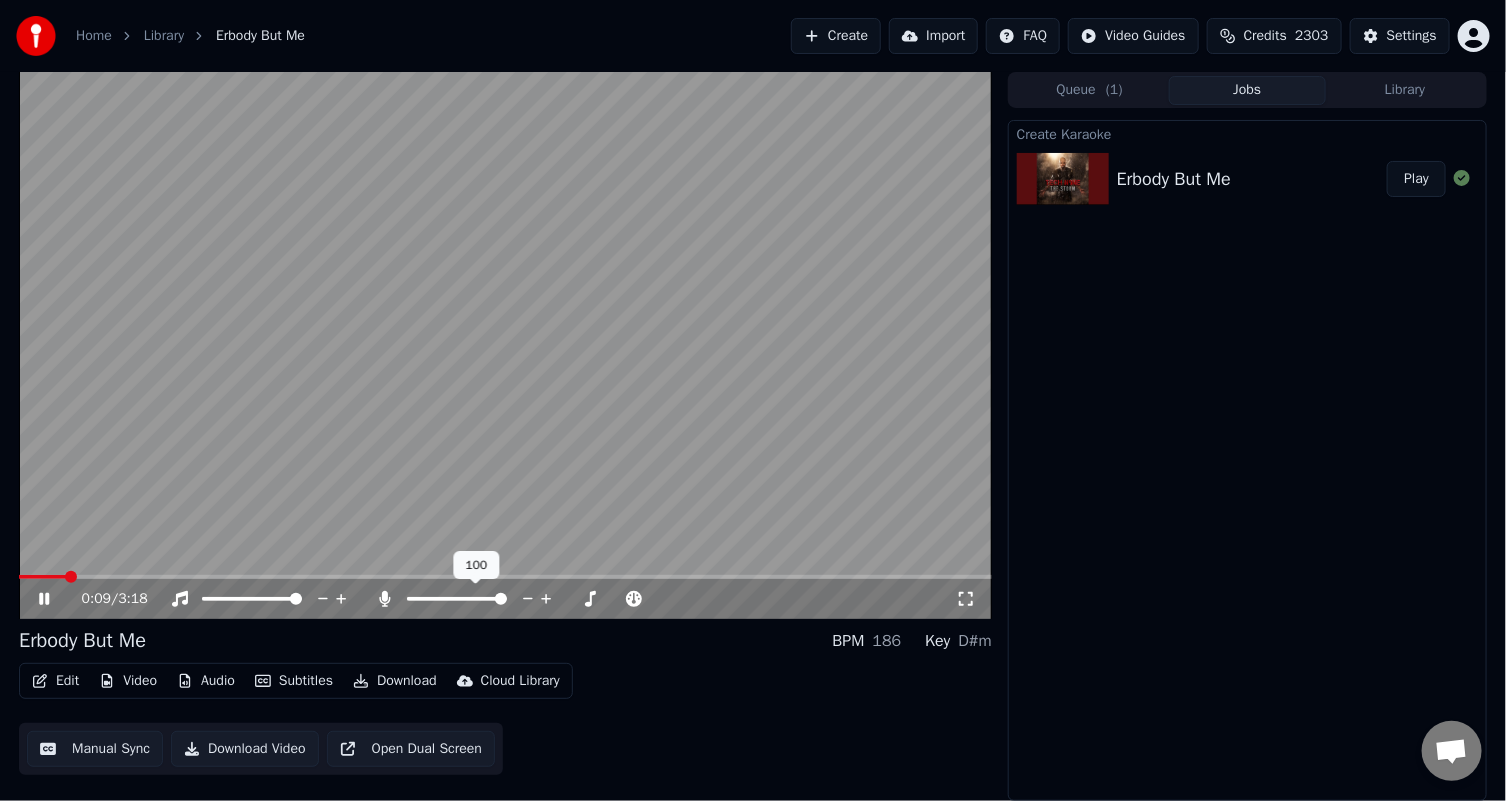 click at bounding box center (501, 599) 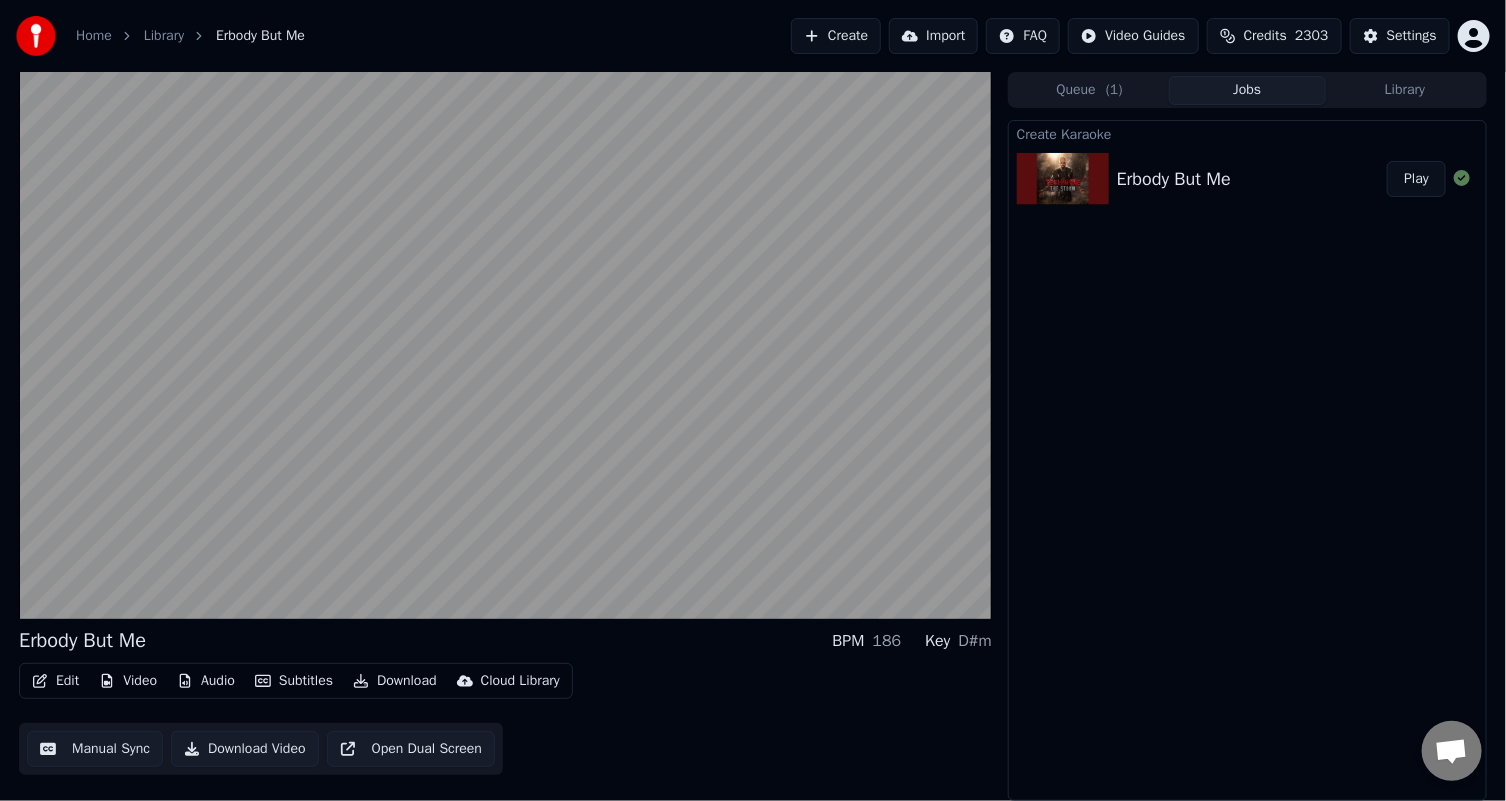 click on "Create" at bounding box center [836, 36] 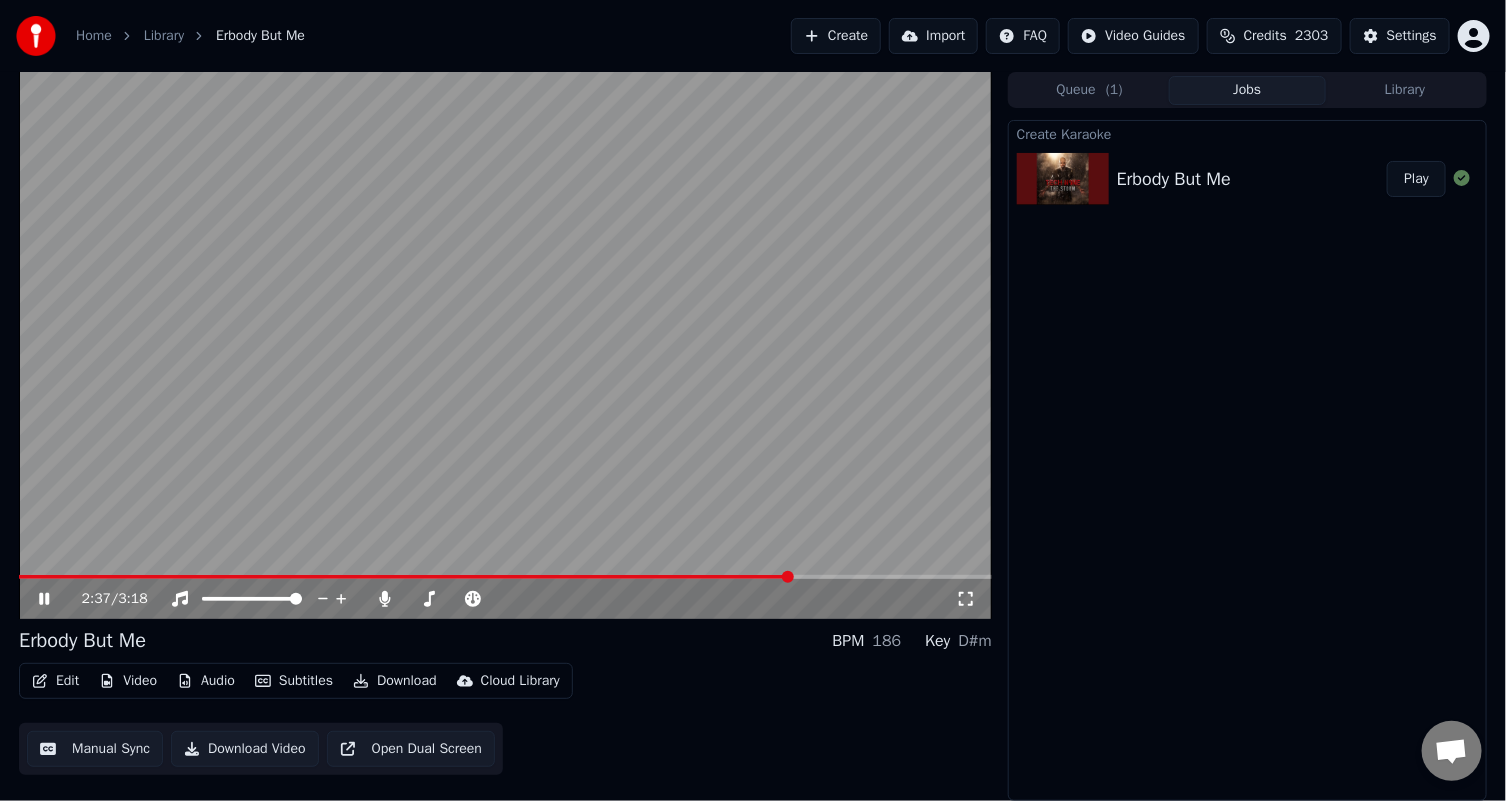drag, startPoint x: 258, startPoint y: 311, endPoint x: 505, endPoint y: 217, distance: 264.28204 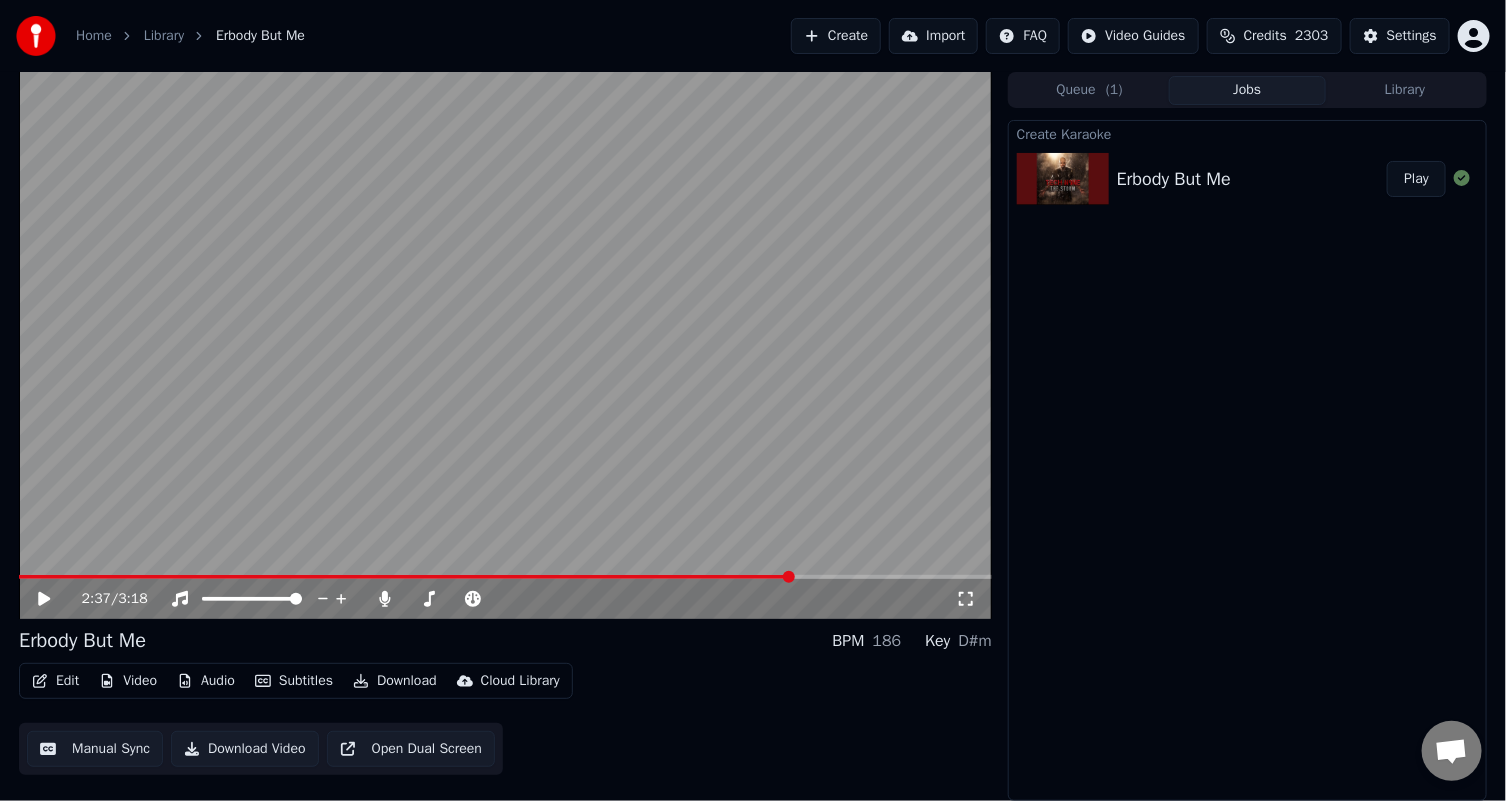 click on "Create" at bounding box center (836, 36) 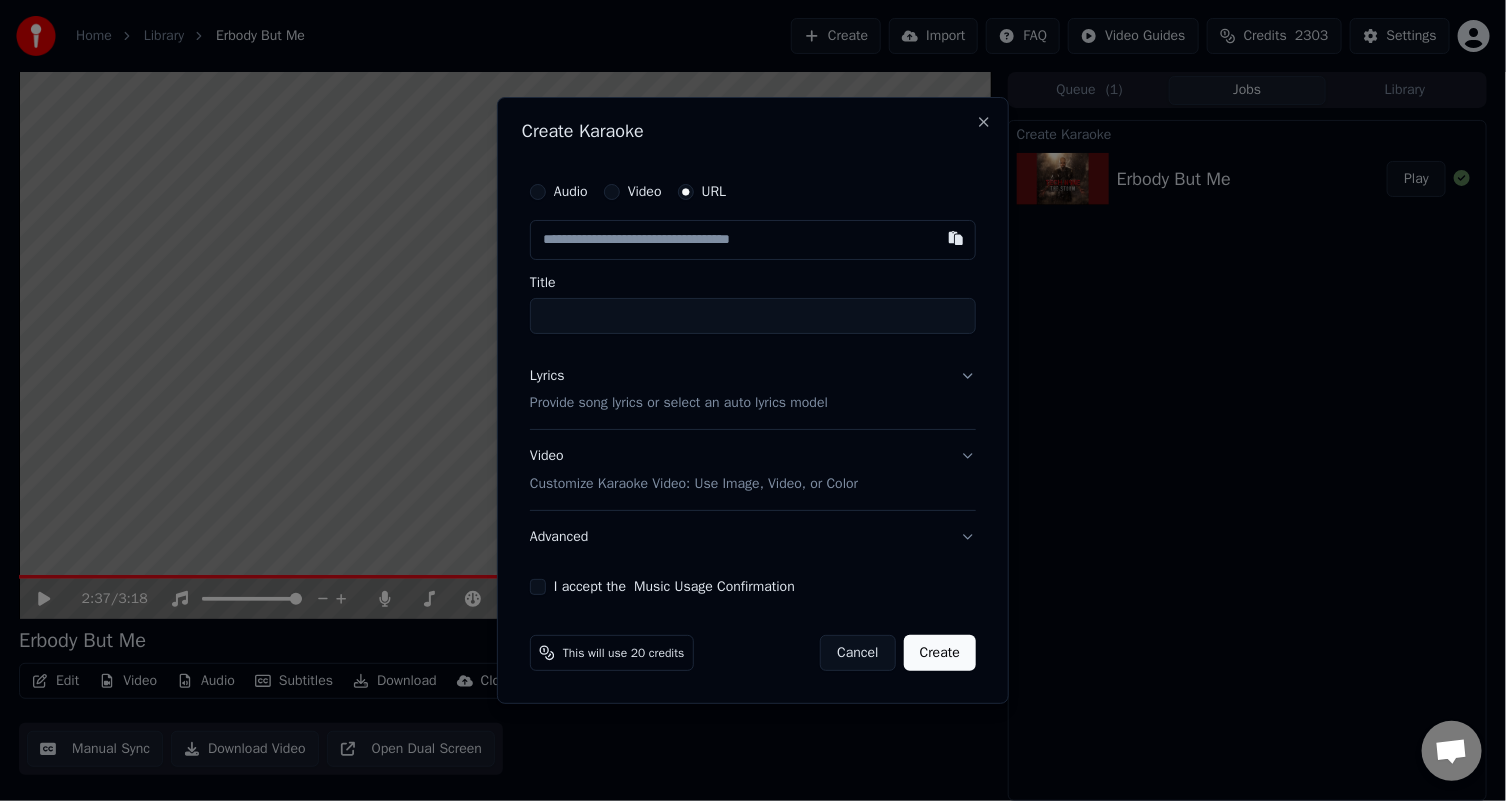 click at bounding box center (753, 240) 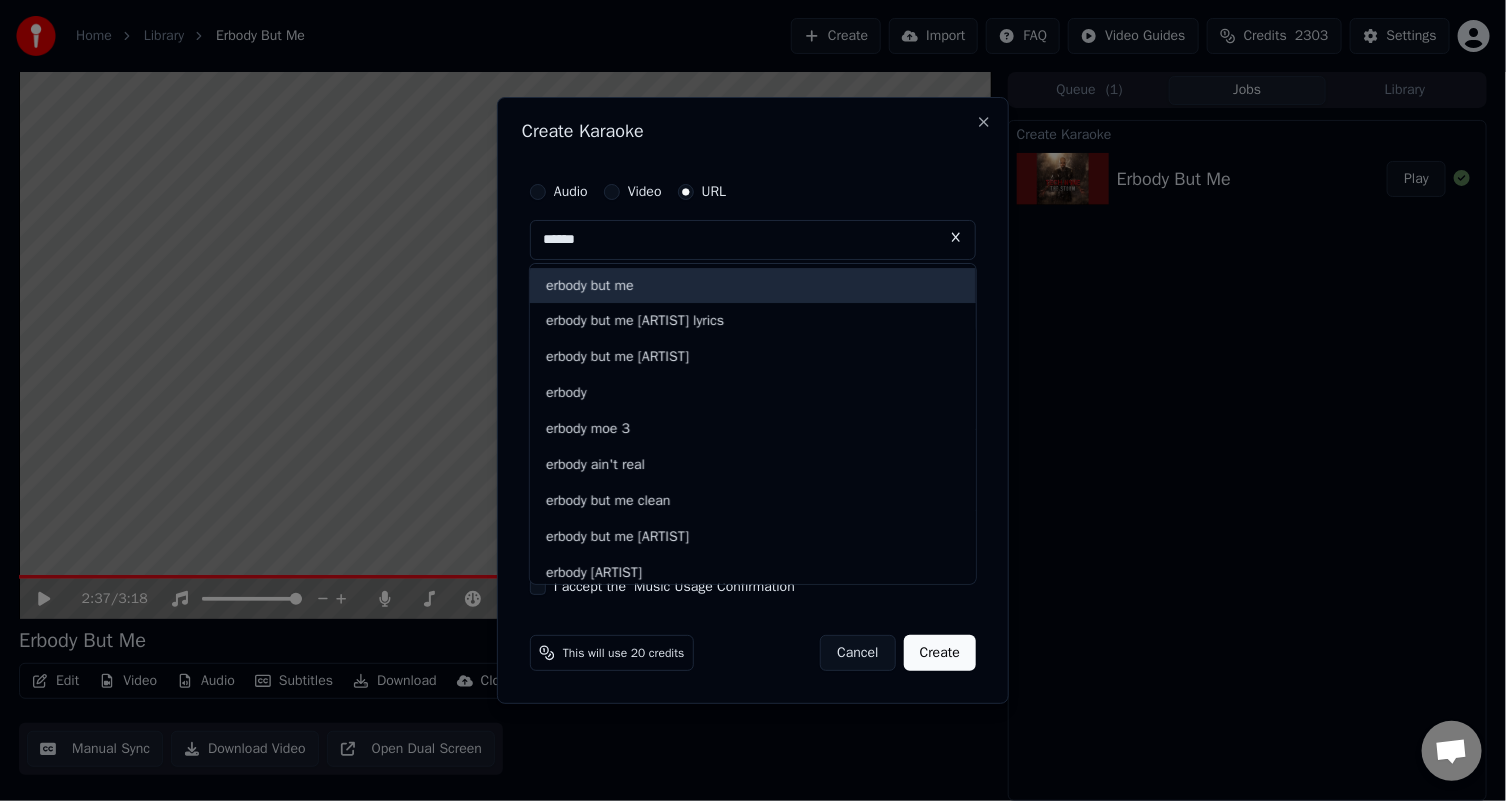 click on "erbody but me" at bounding box center (753, 286) 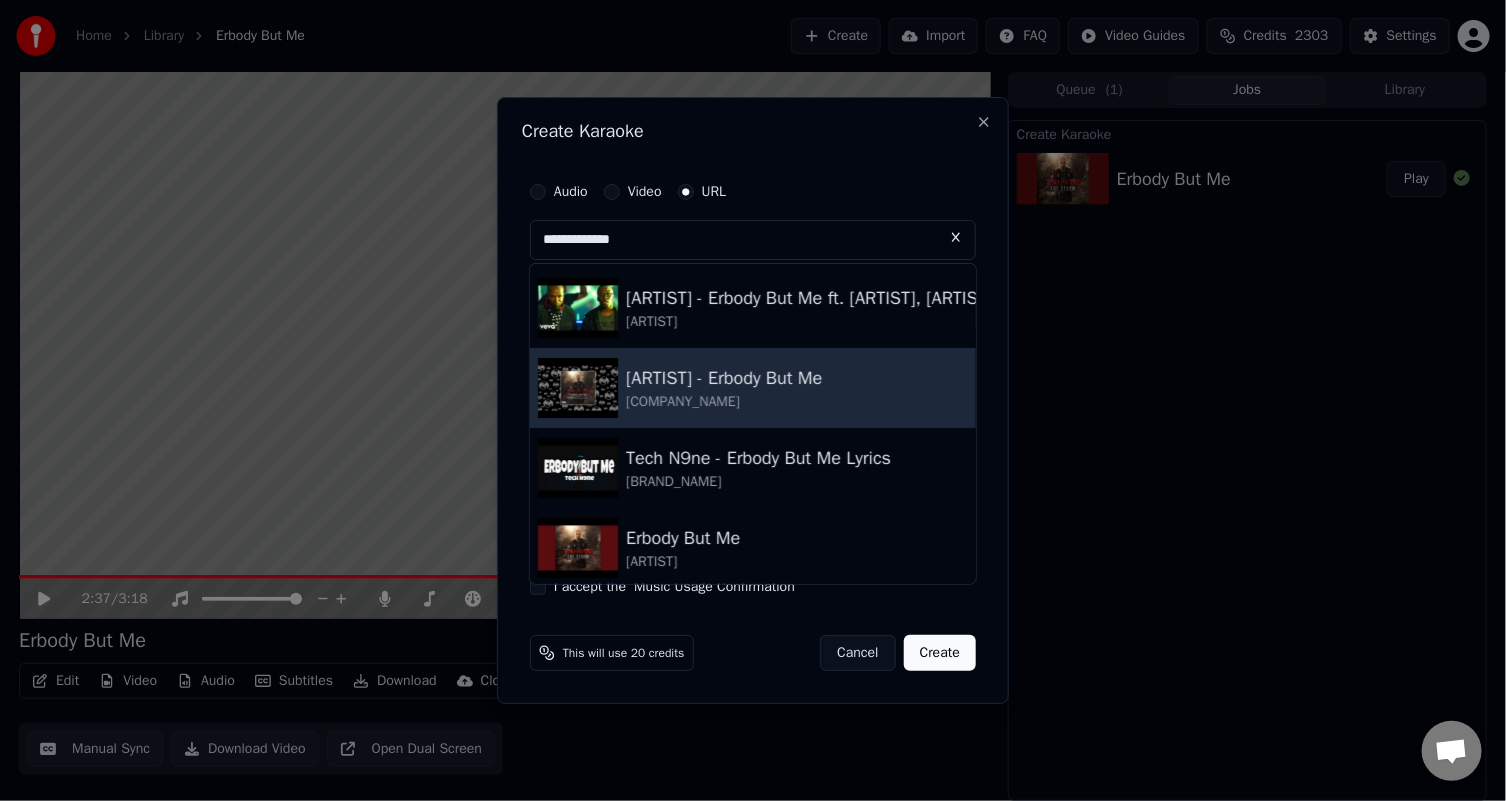 click on "[ARTIST] - Erbody But Me" at bounding box center [724, 378] 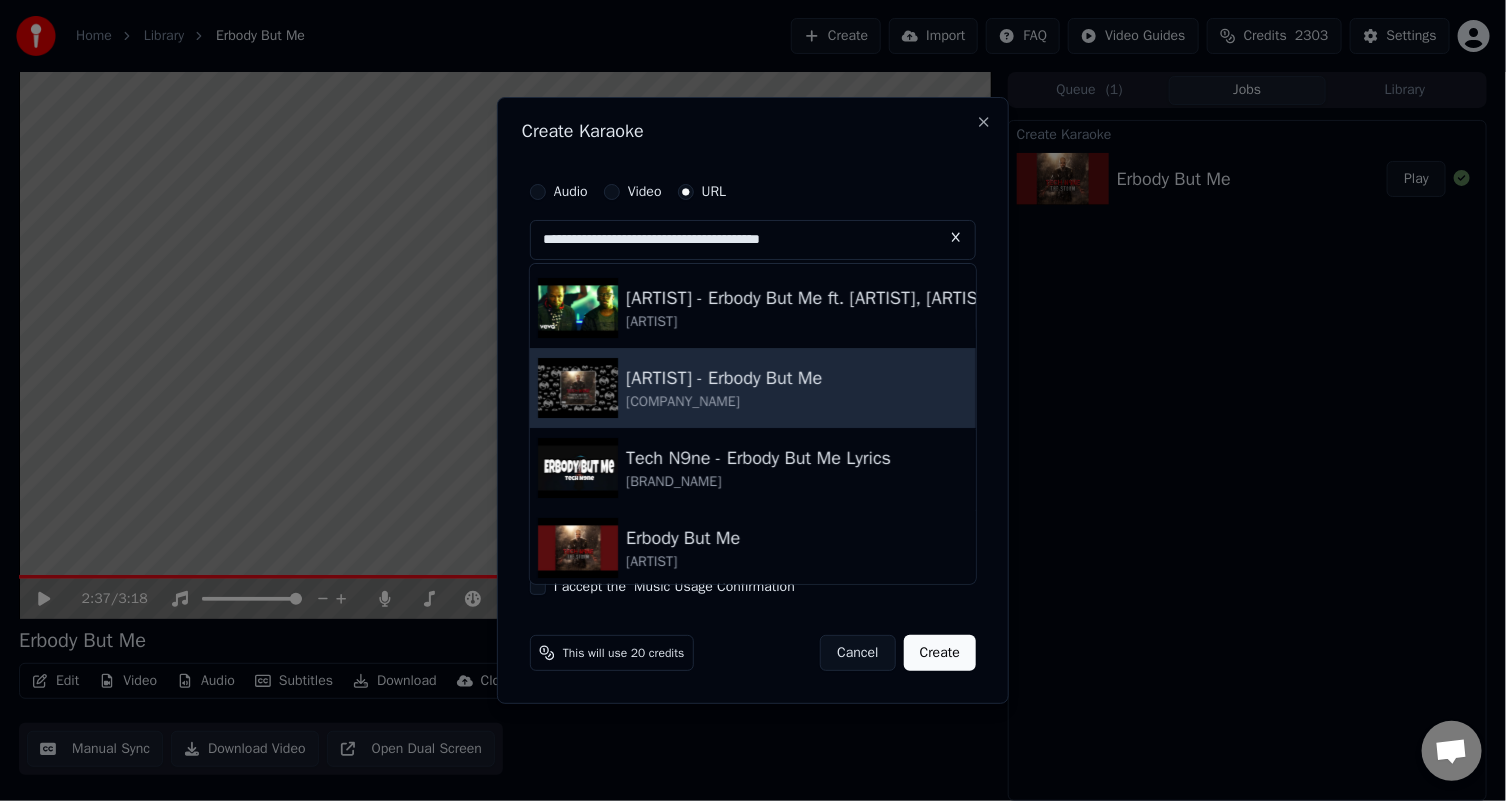 type on "**********" 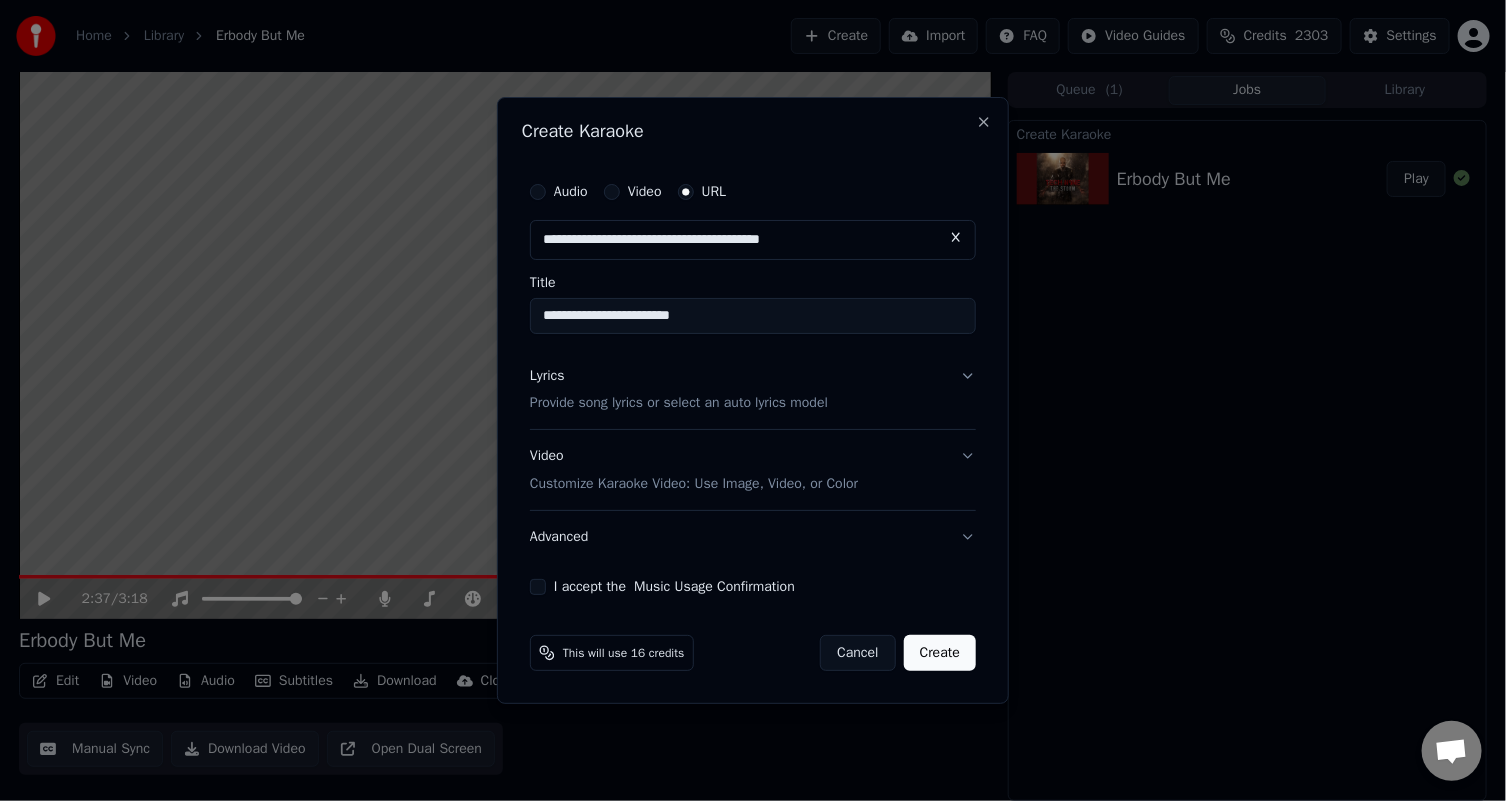 click on "Lyrics Provide song lyrics or select an auto lyrics model" at bounding box center (753, 390) 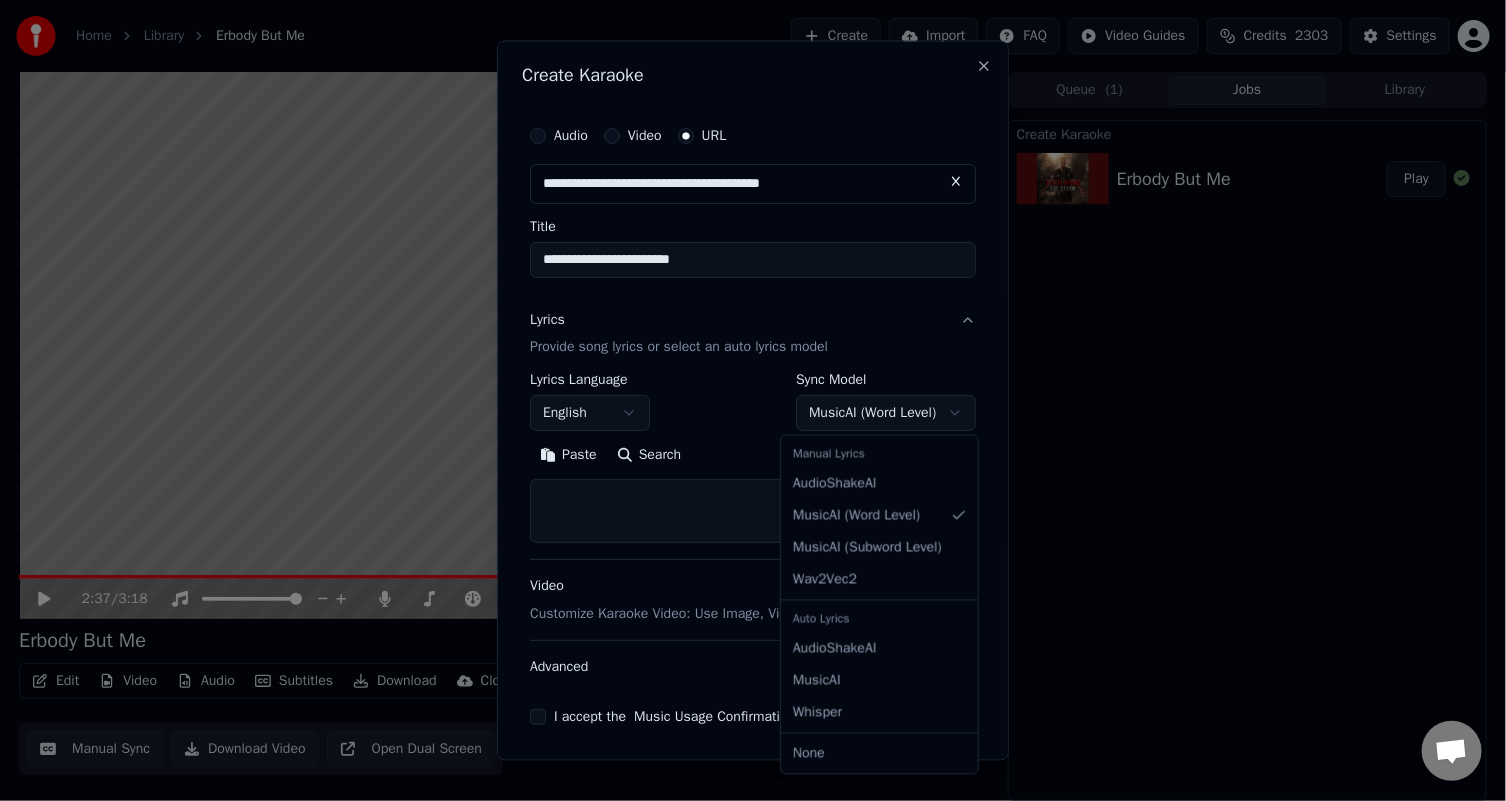 click on "**********" at bounding box center (753, 400) 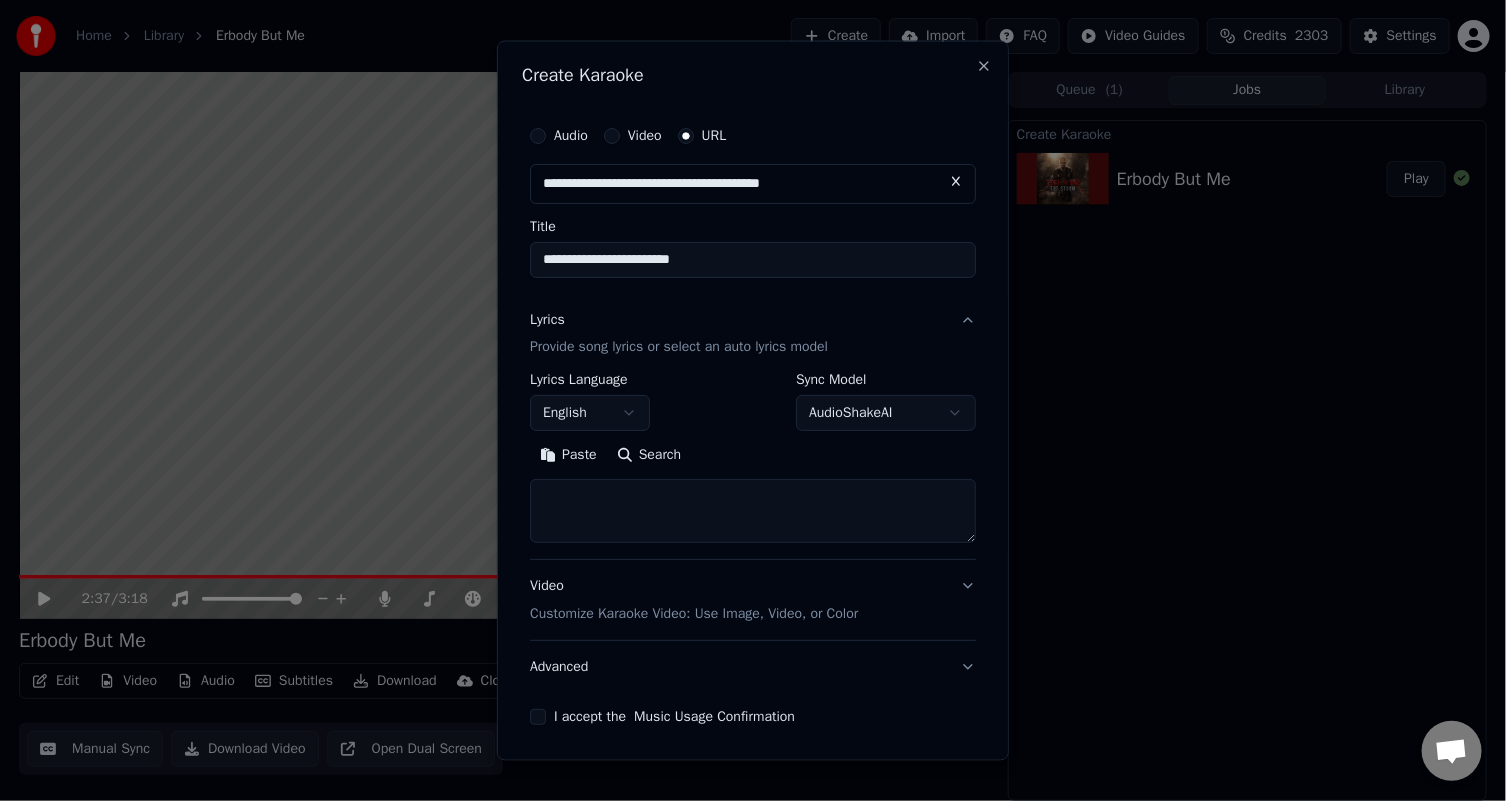 click on "Search" at bounding box center [649, 455] 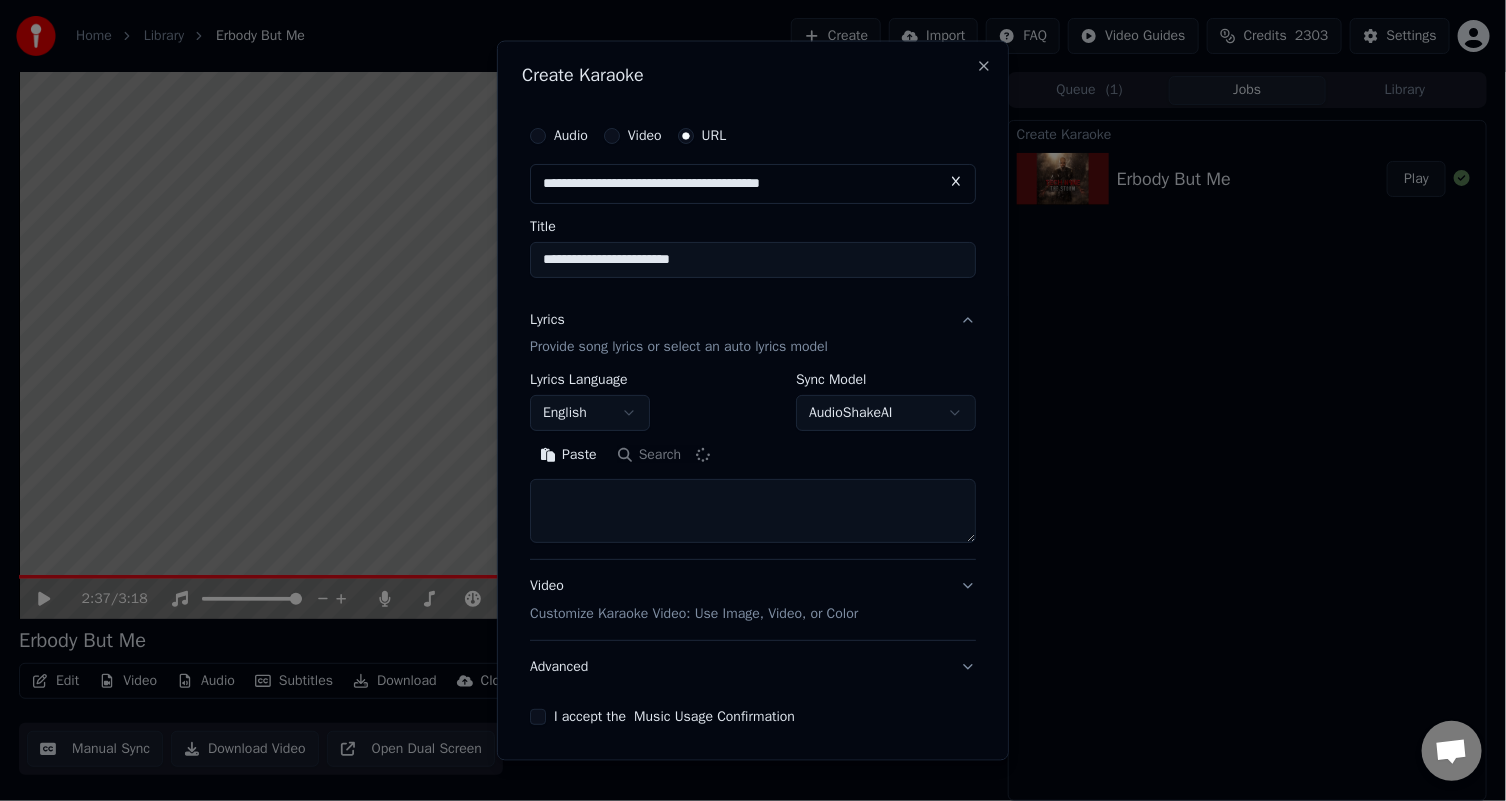 type on "**********" 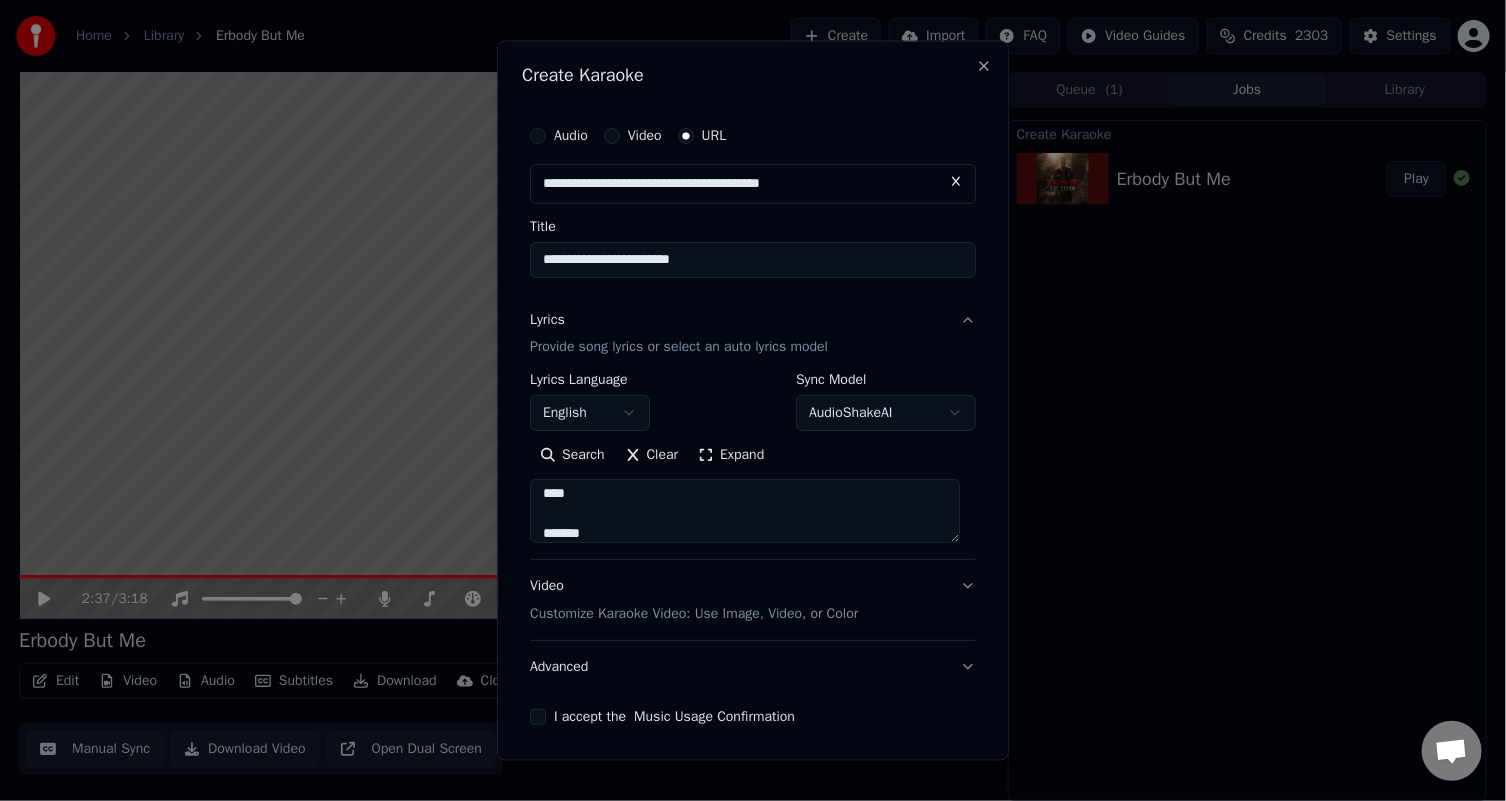 scroll, scrollTop: 0, scrollLeft: 0, axis: both 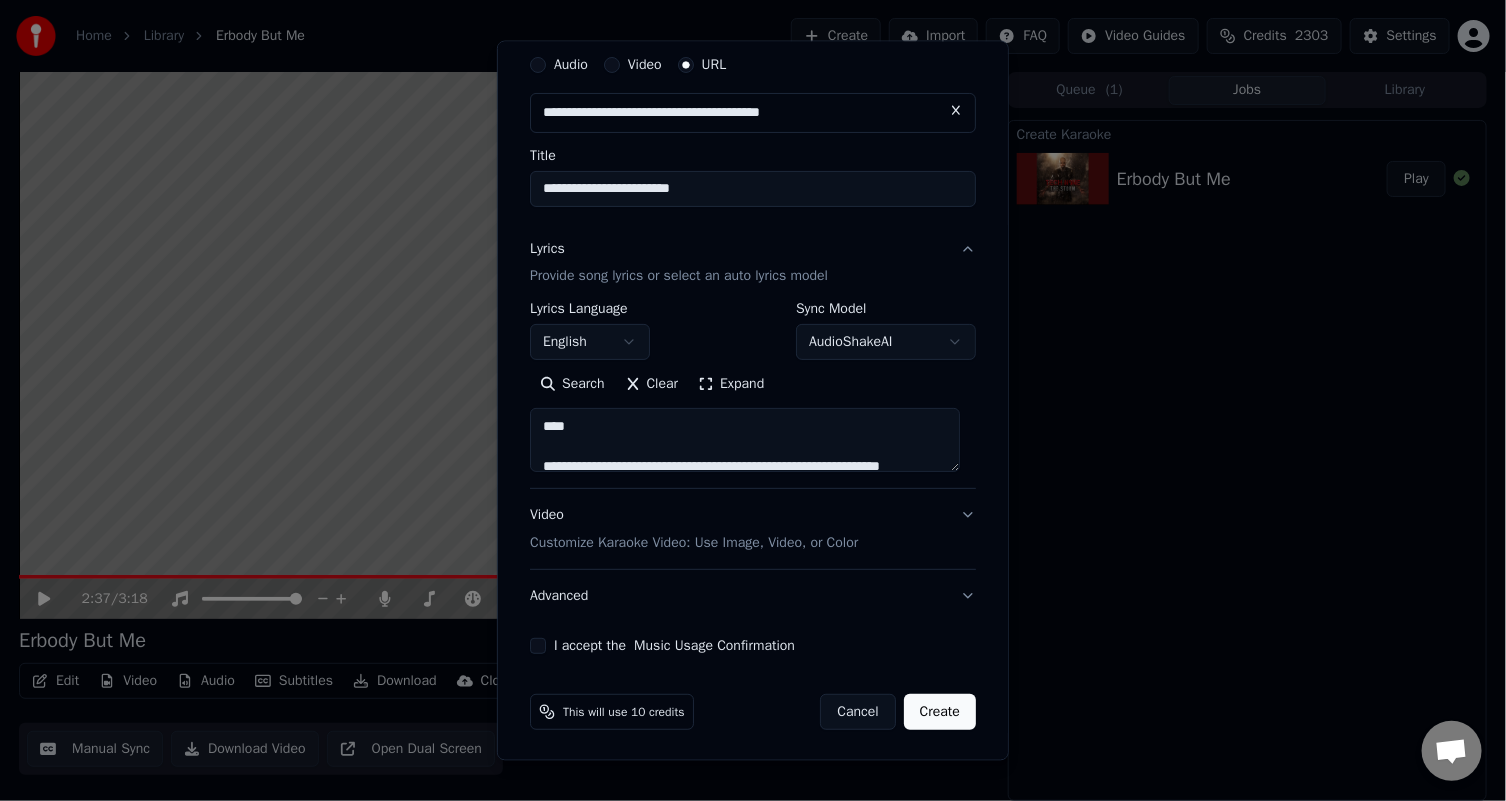 click on "**********" at bounding box center (753, 349) 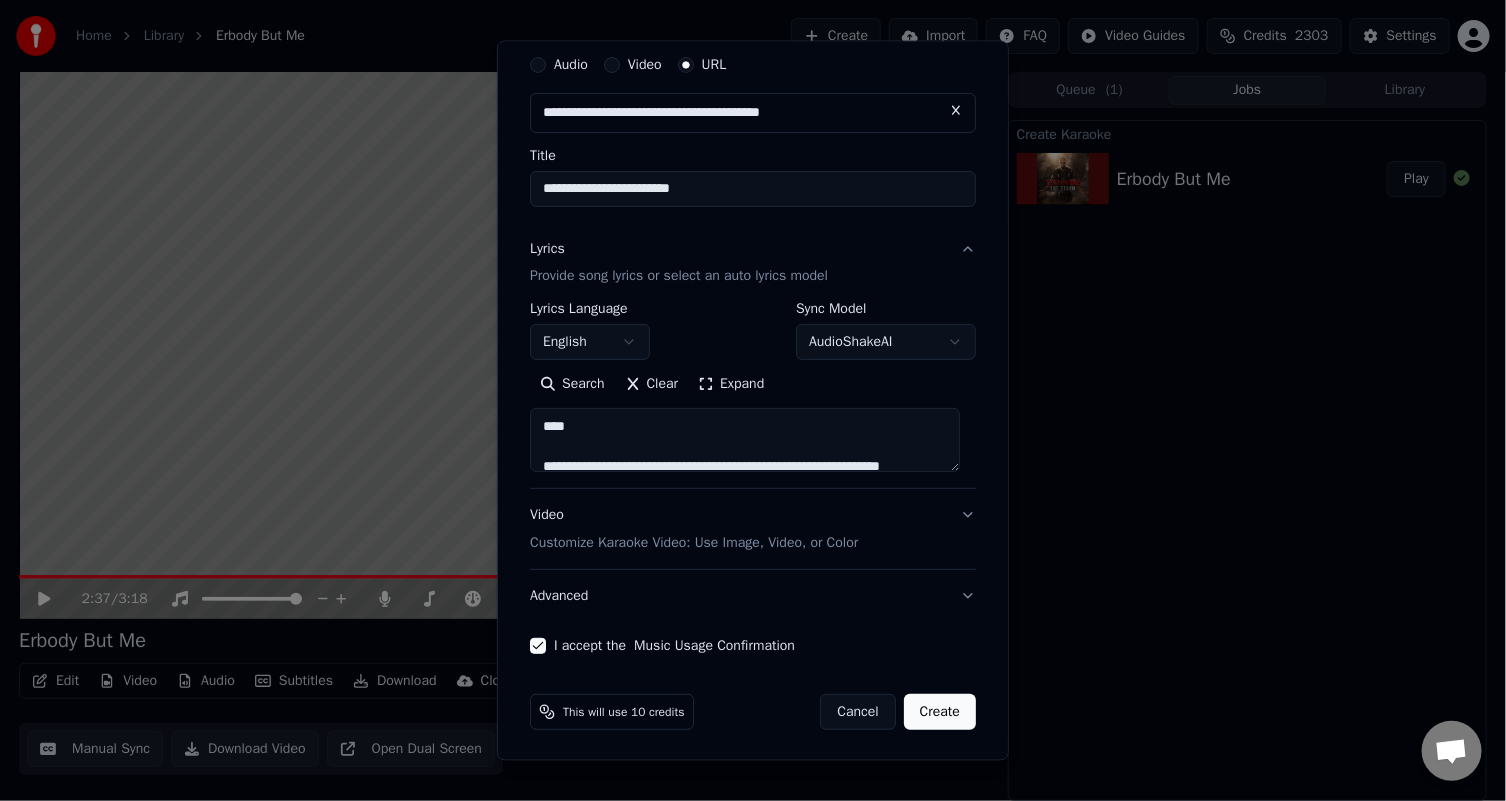 click on "Create" at bounding box center [940, 712] 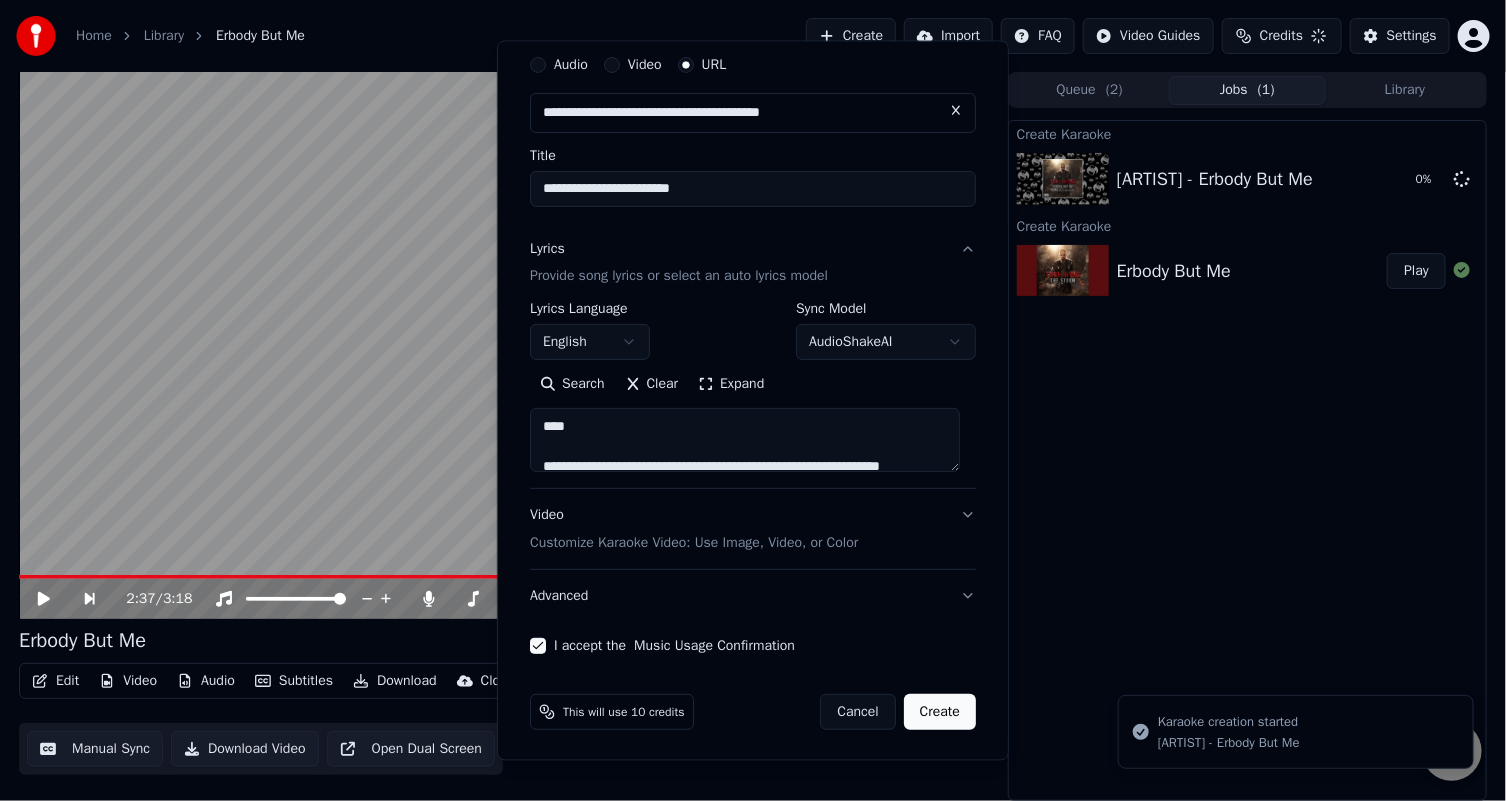 select on "**********" 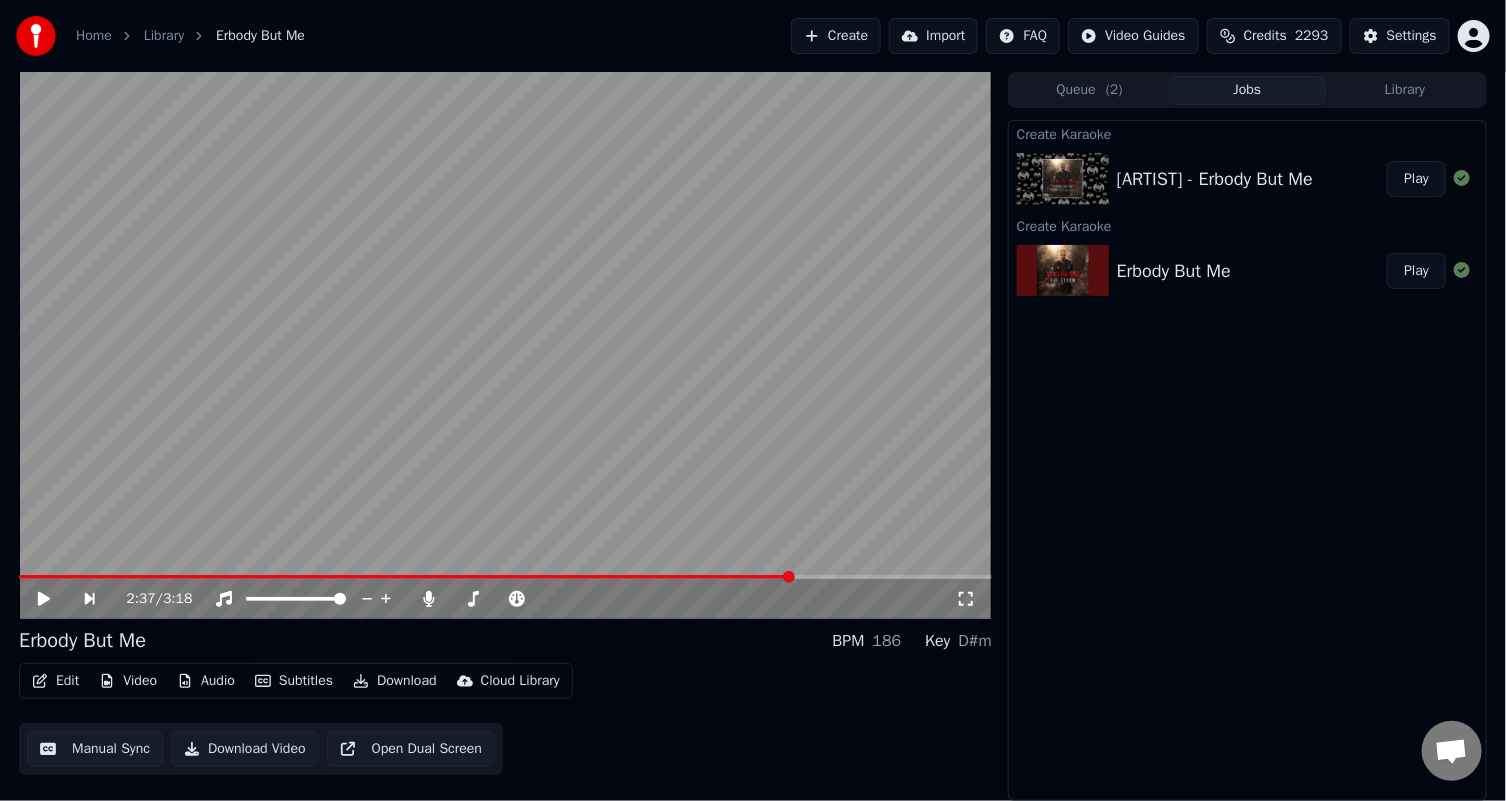 click on "Play" at bounding box center [1416, 179] 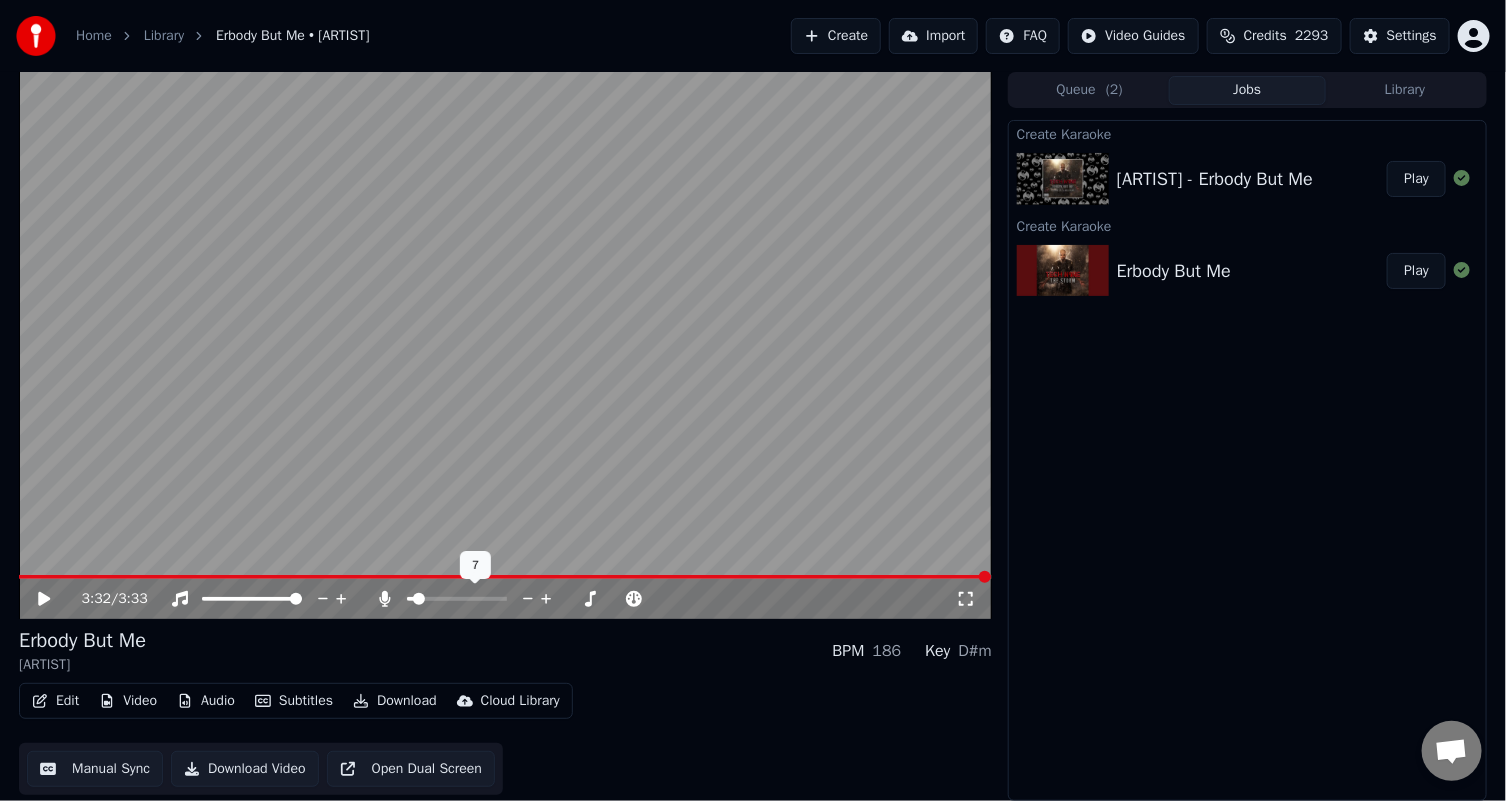 click at bounding box center [419, 599] 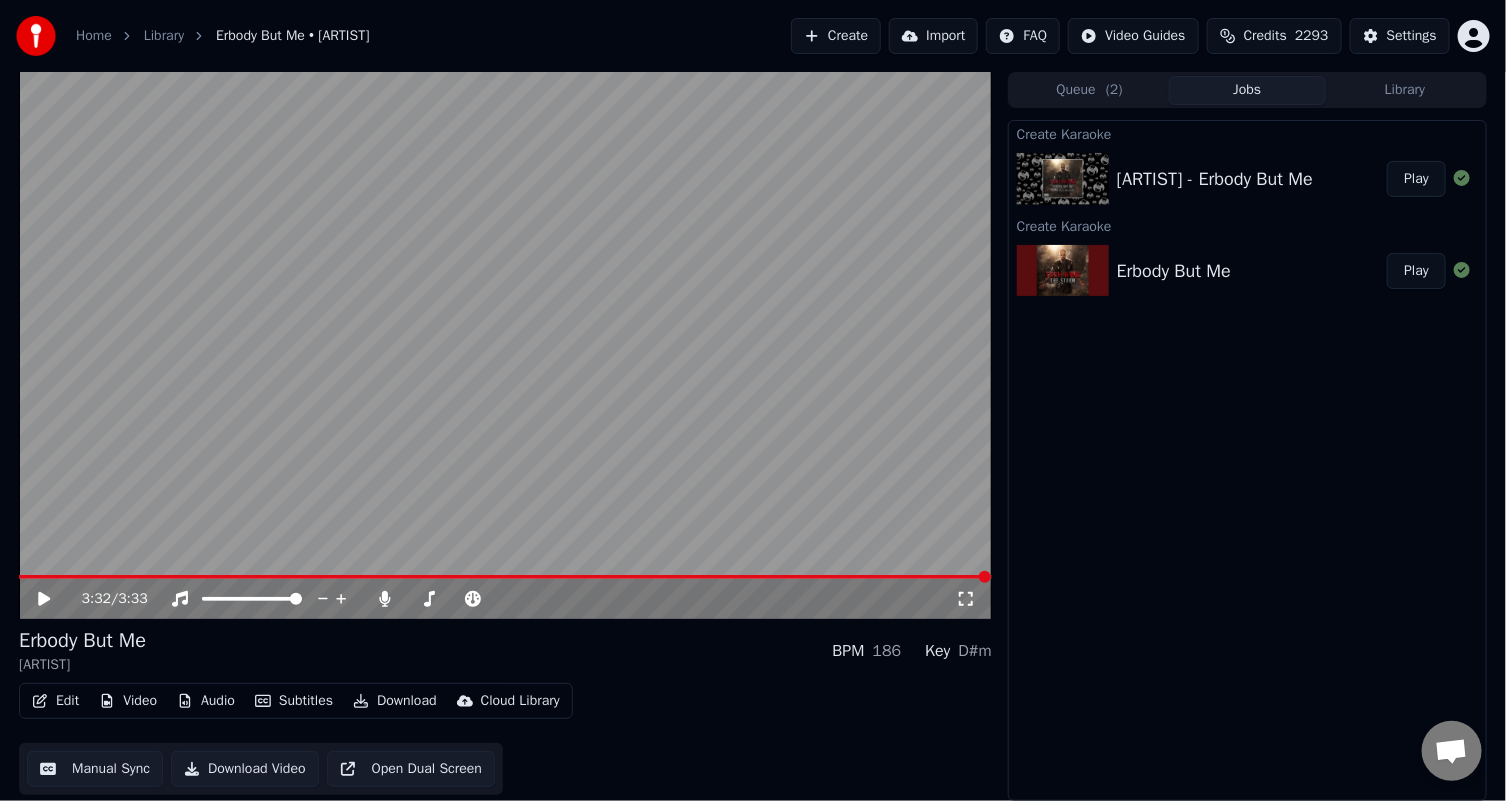 click 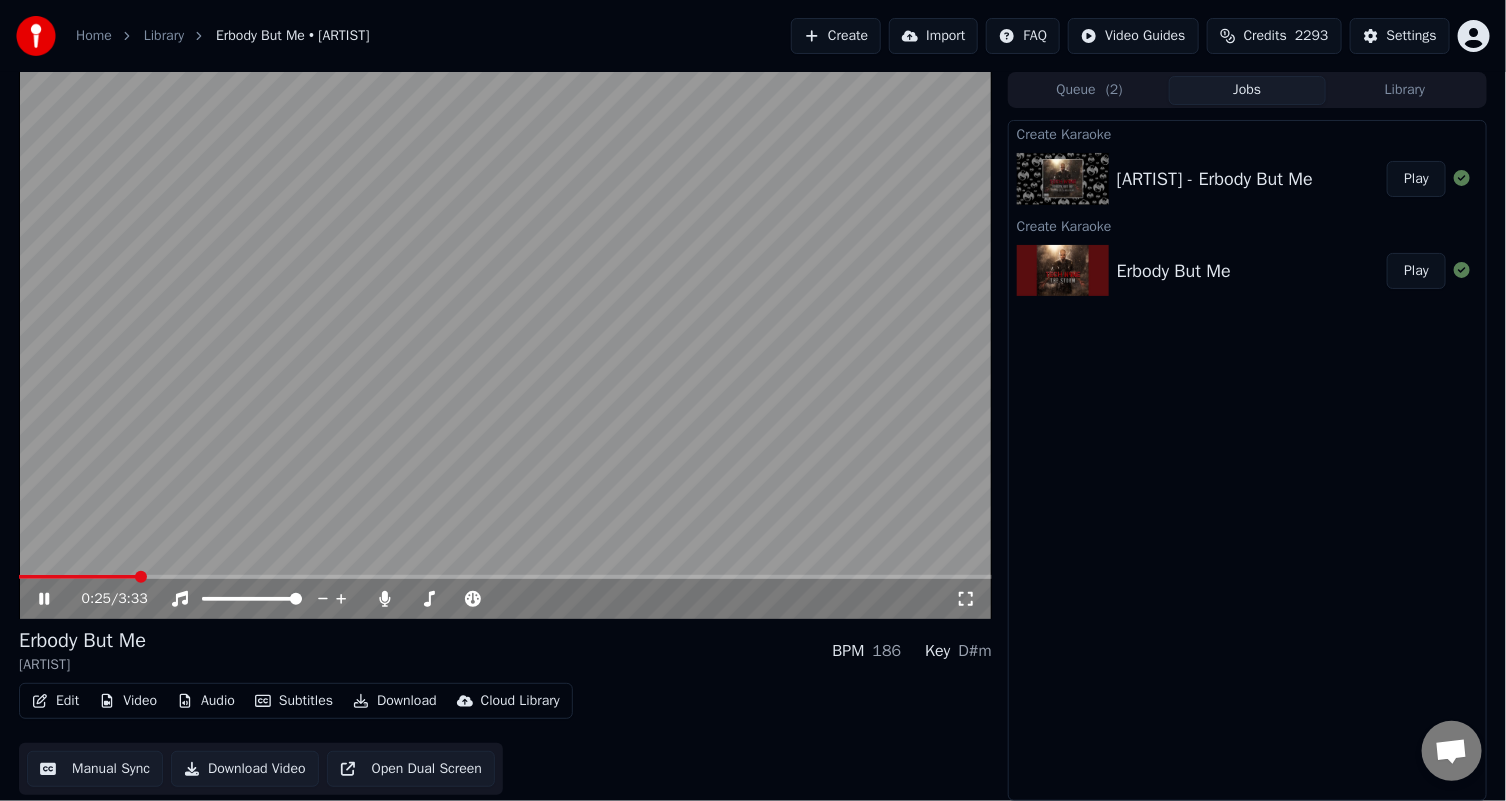 click at bounding box center (505, 345) 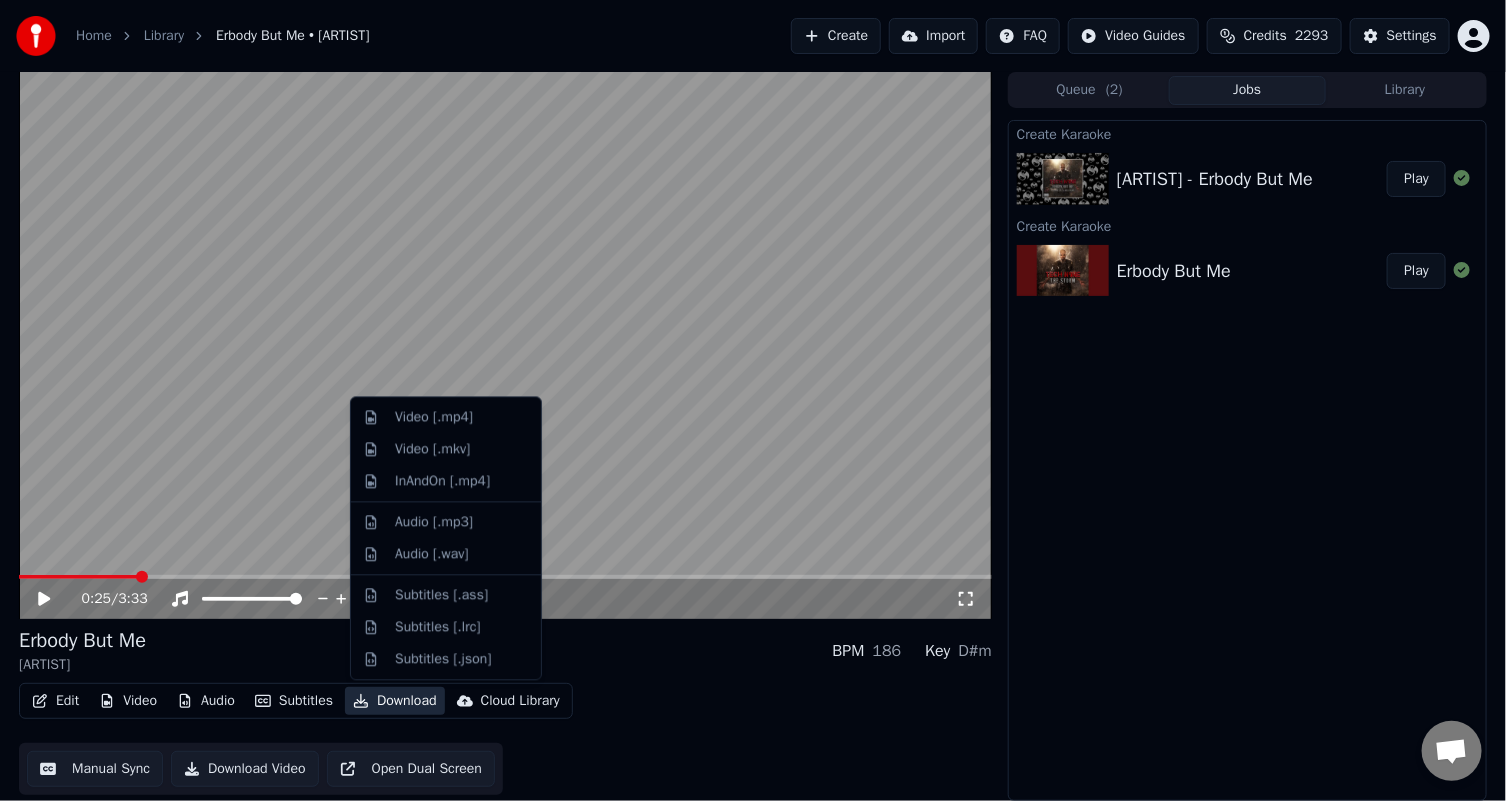 click on "Download" at bounding box center [395, 701] 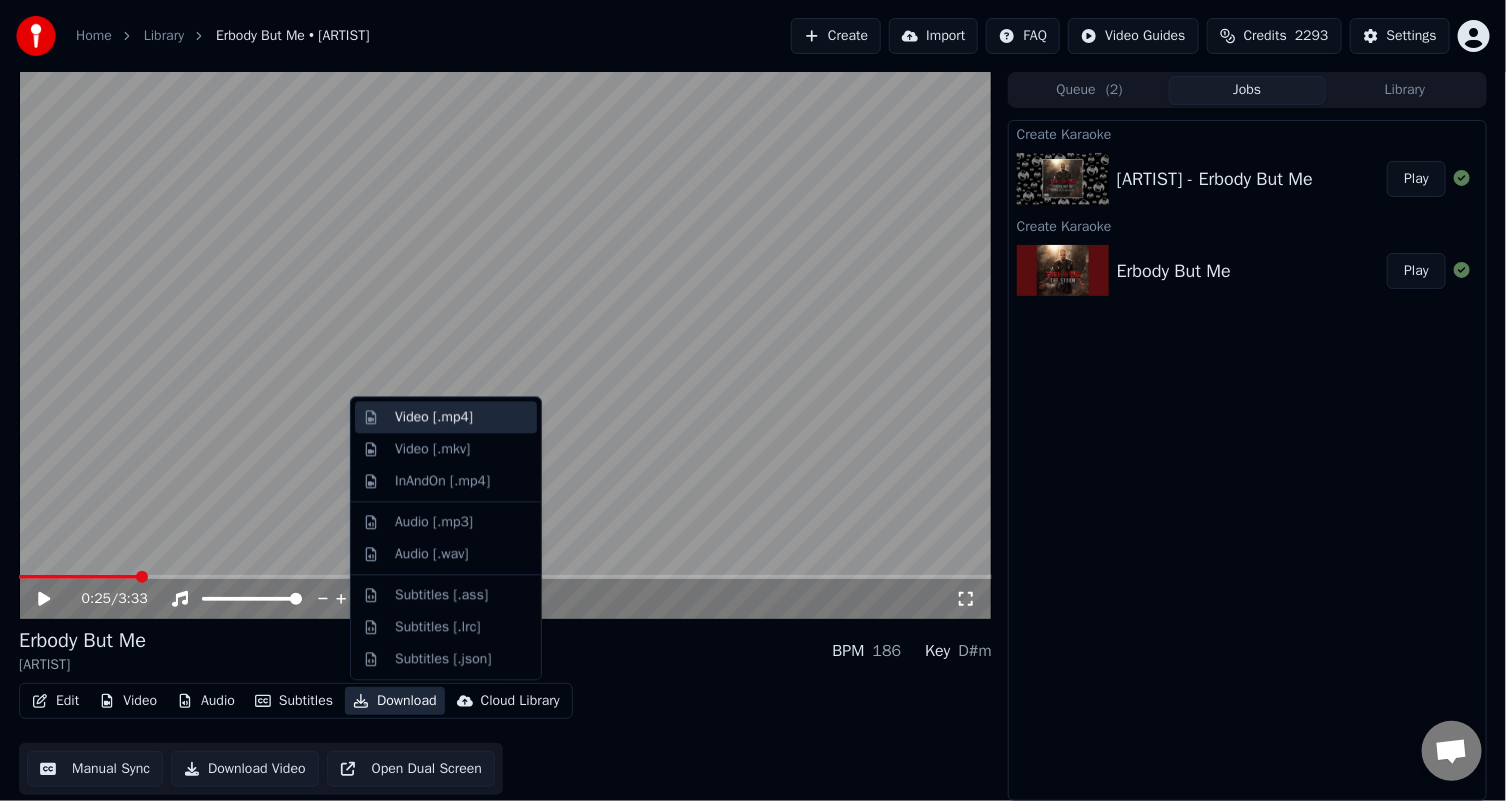 click on "Video [.mp4]" at bounding box center [434, 417] 